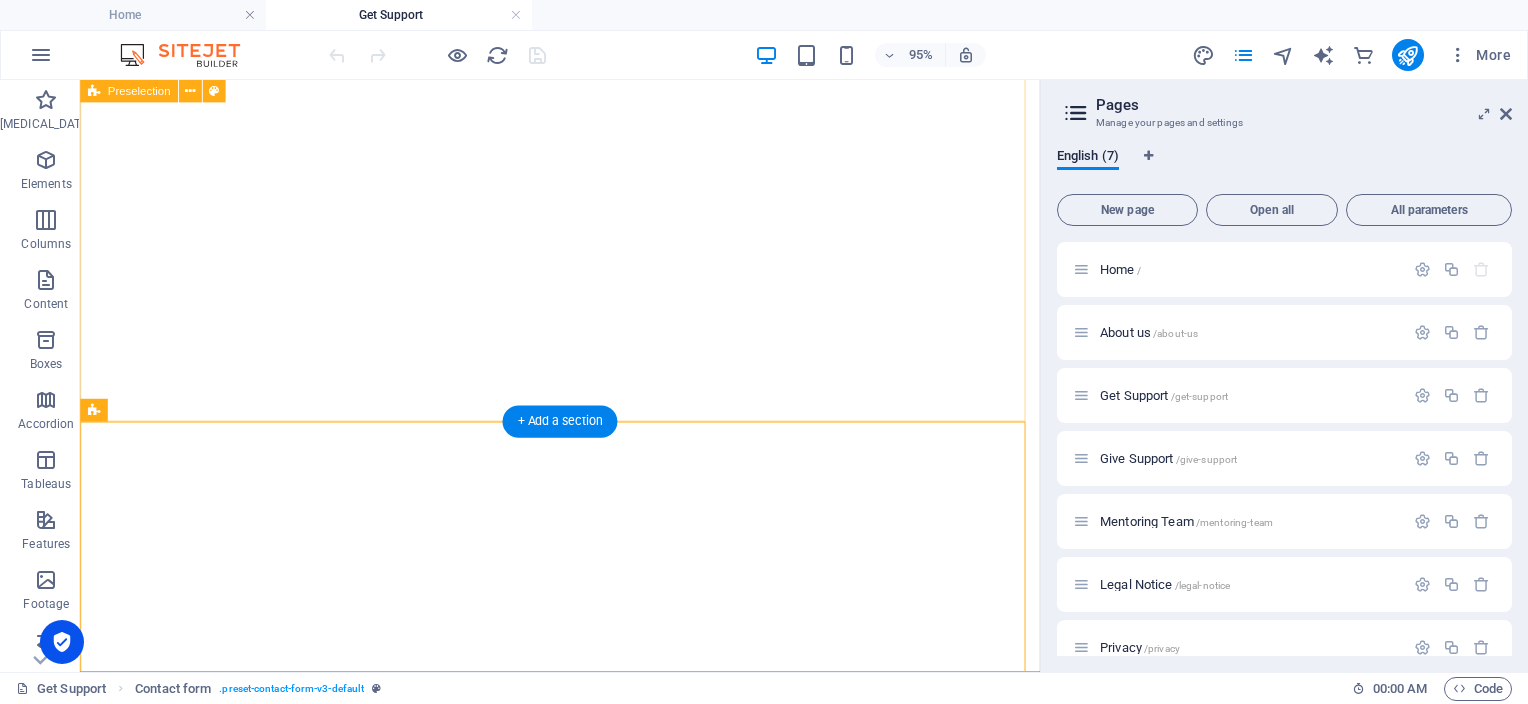 scroll, scrollTop: 0, scrollLeft: 0, axis: both 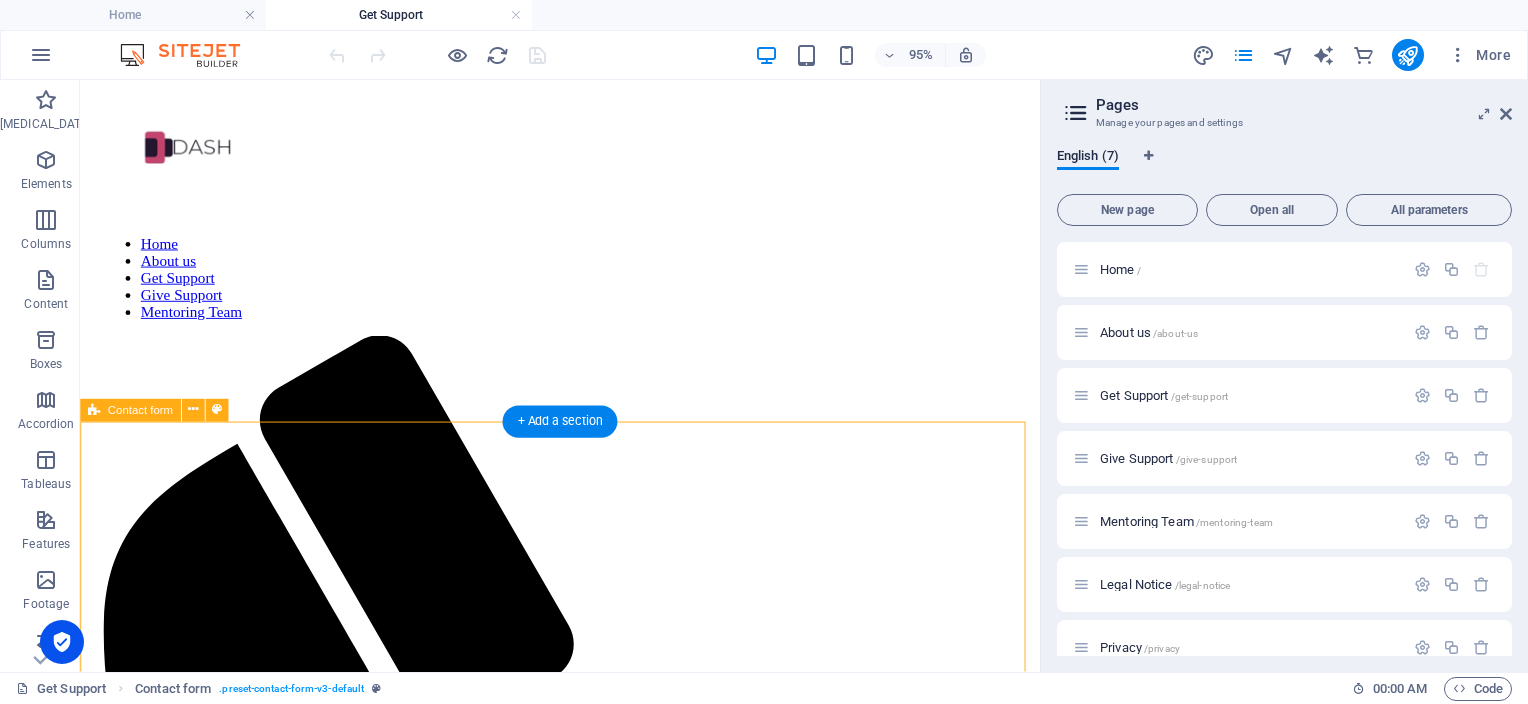 click on "(I have read and understand the privacy policy) Non lisible ? Générer à nouveau. Send" at bounding box center (585, 2040) 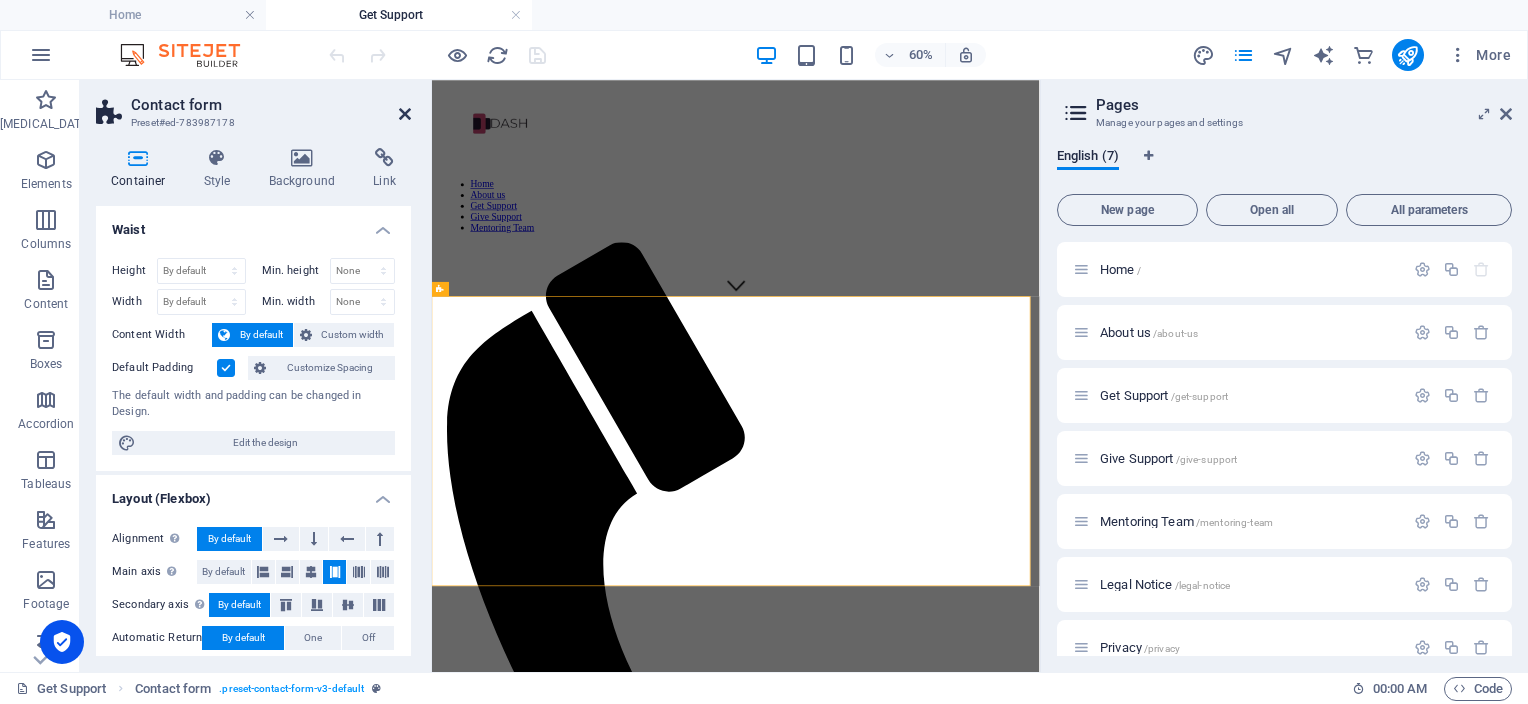 click at bounding box center (405, 114) 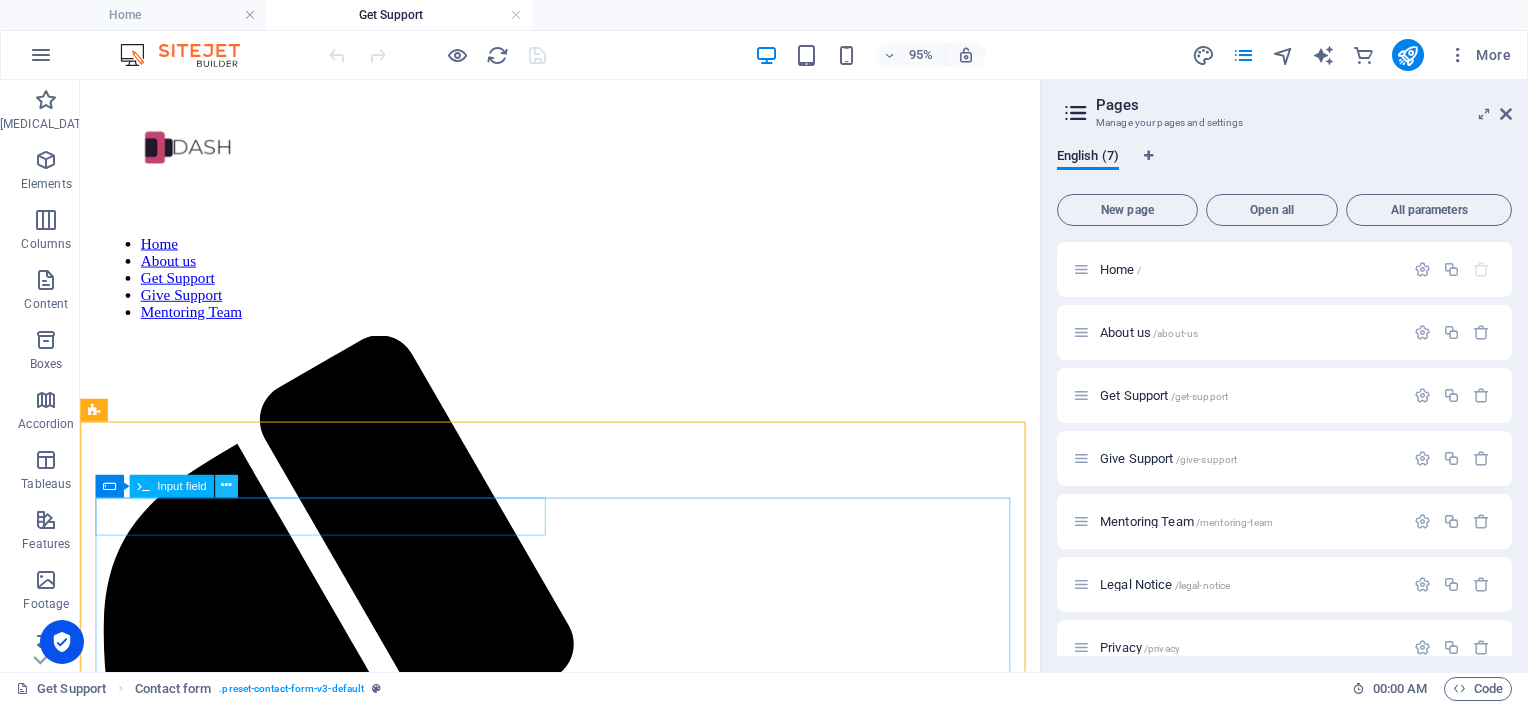 click at bounding box center (226, 486) 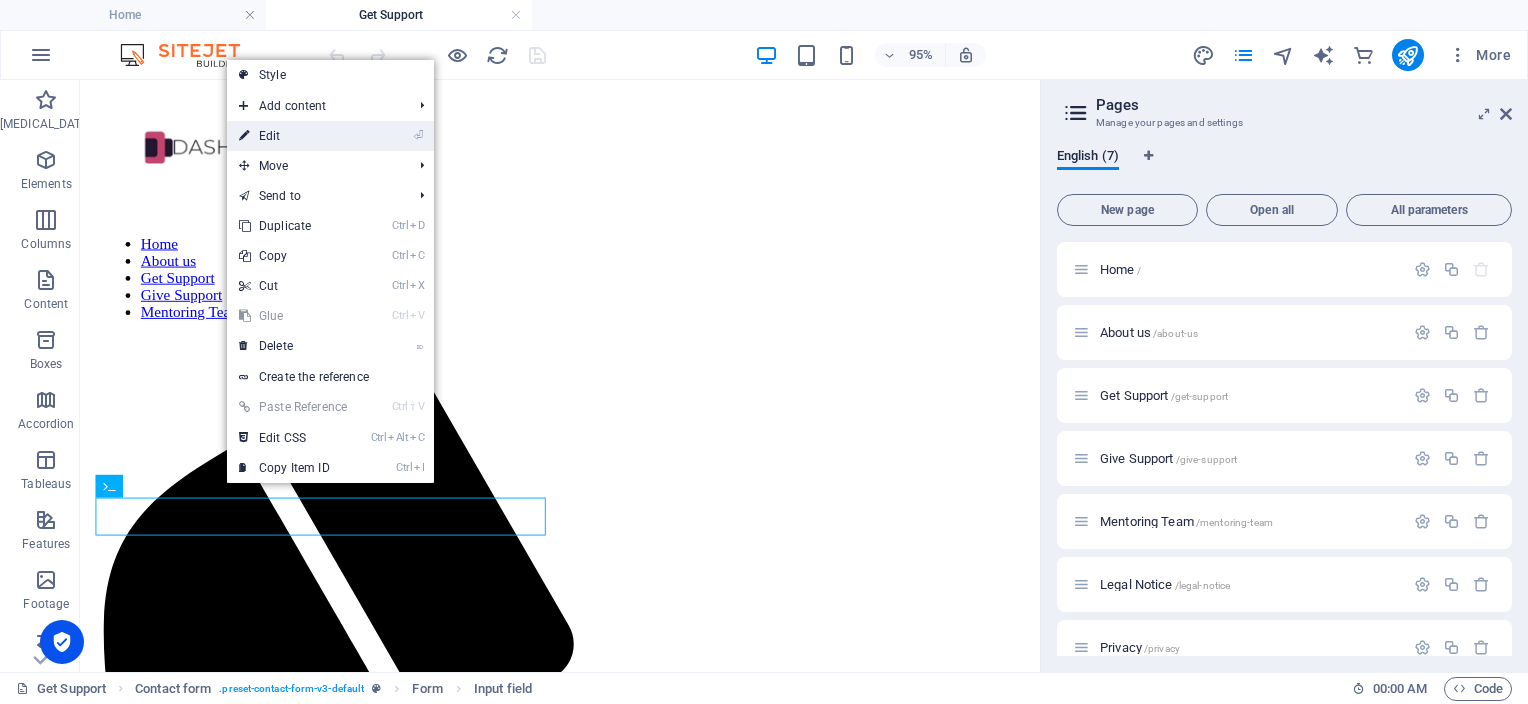 click on "⏎  Edit" at bounding box center [293, 136] 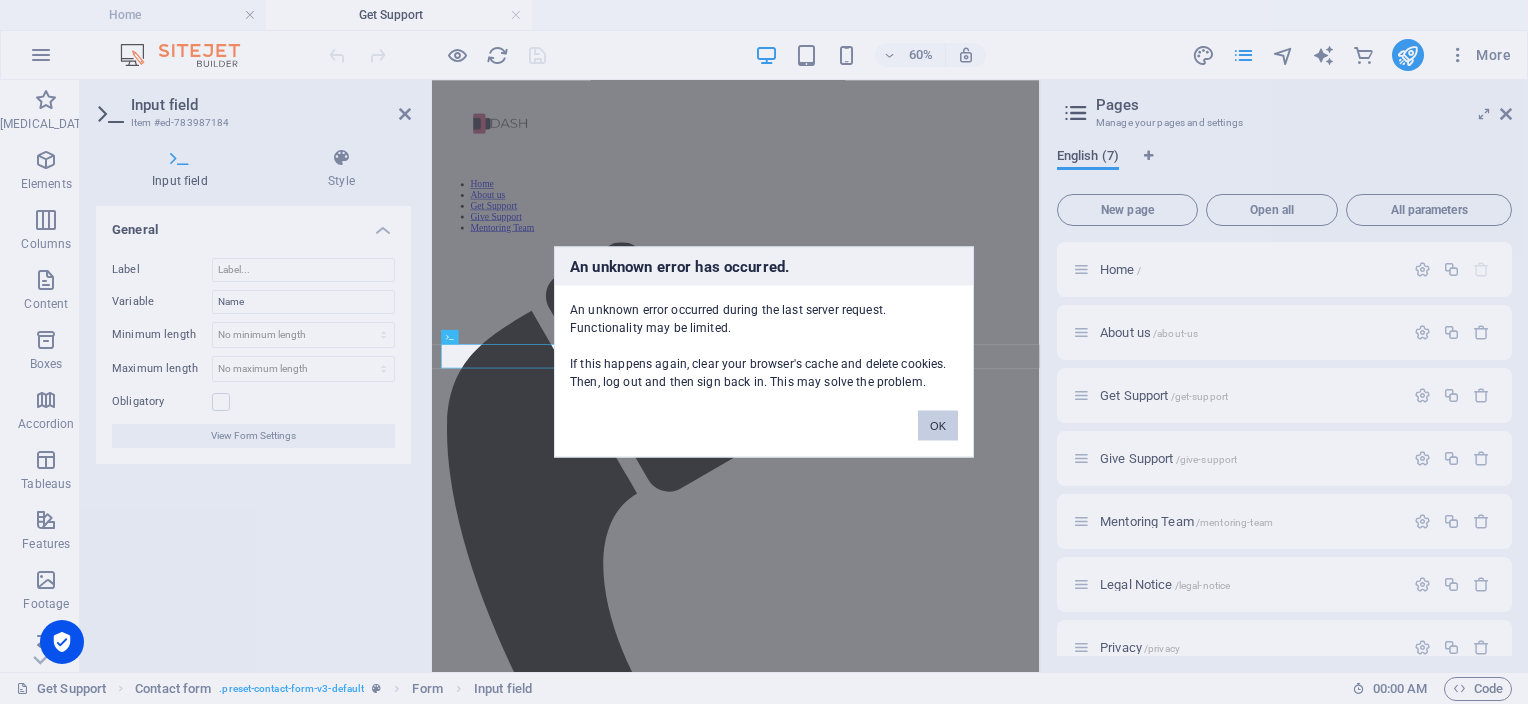 click on "OK" at bounding box center [938, 426] 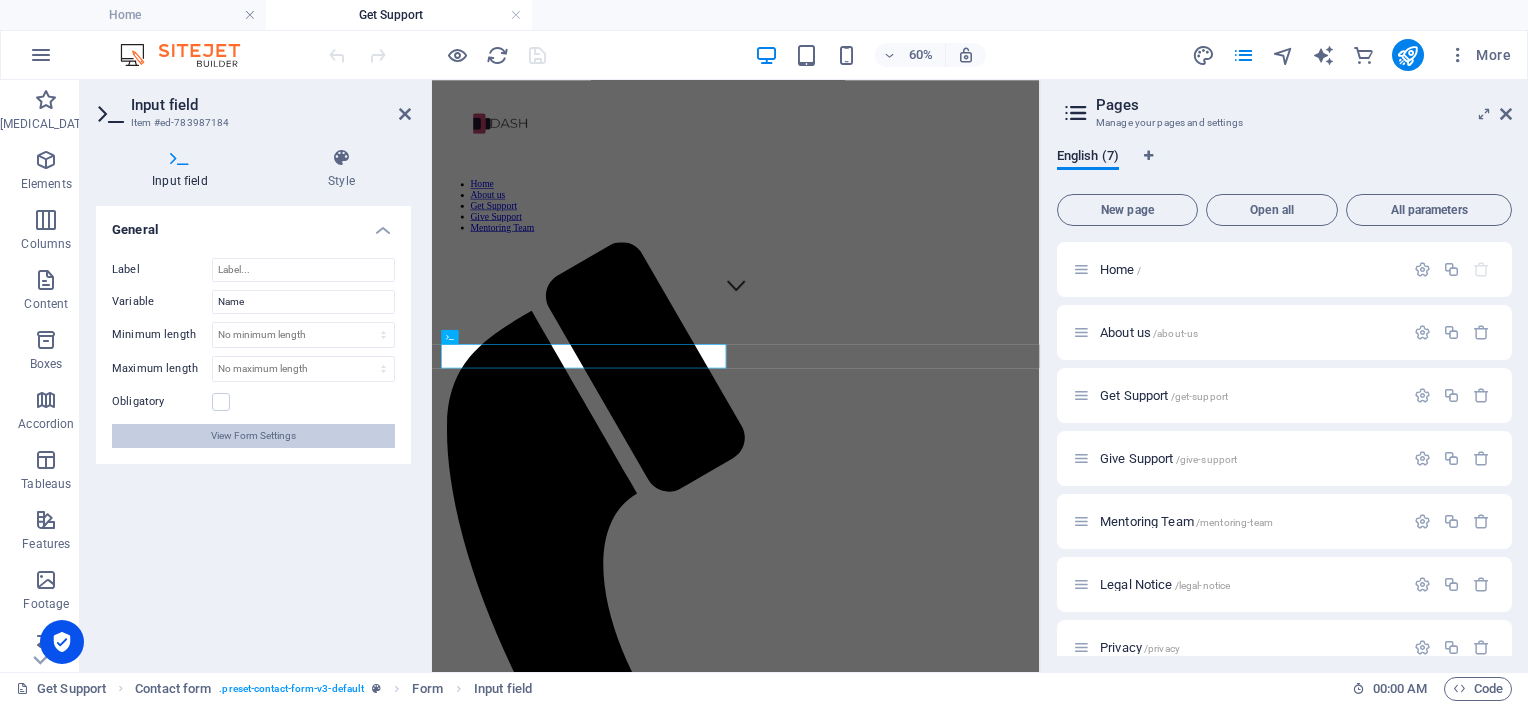 click on "View Form Settings" at bounding box center (253, 436) 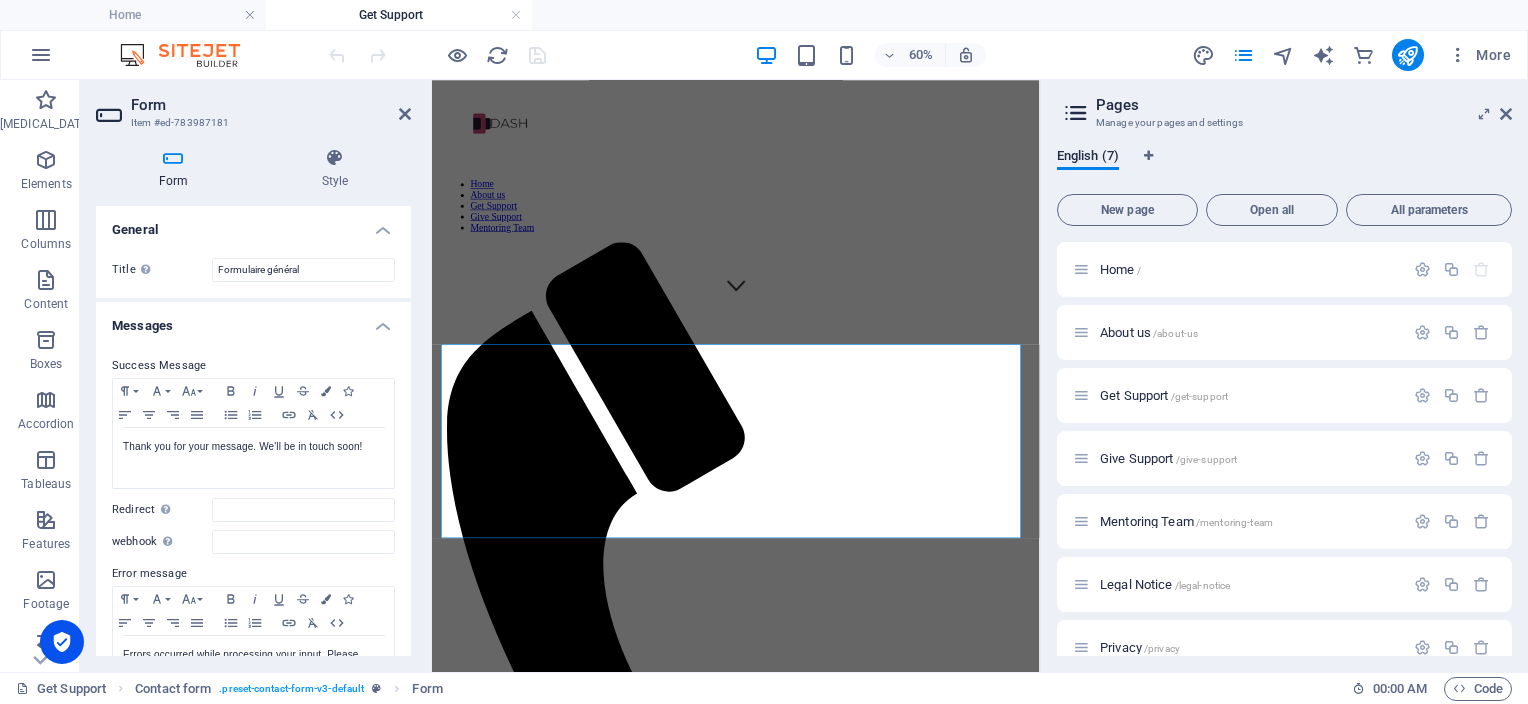 drag, startPoint x: 411, startPoint y: 372, endPoint x: 405, endPoint y: 399, distance: 27.658634 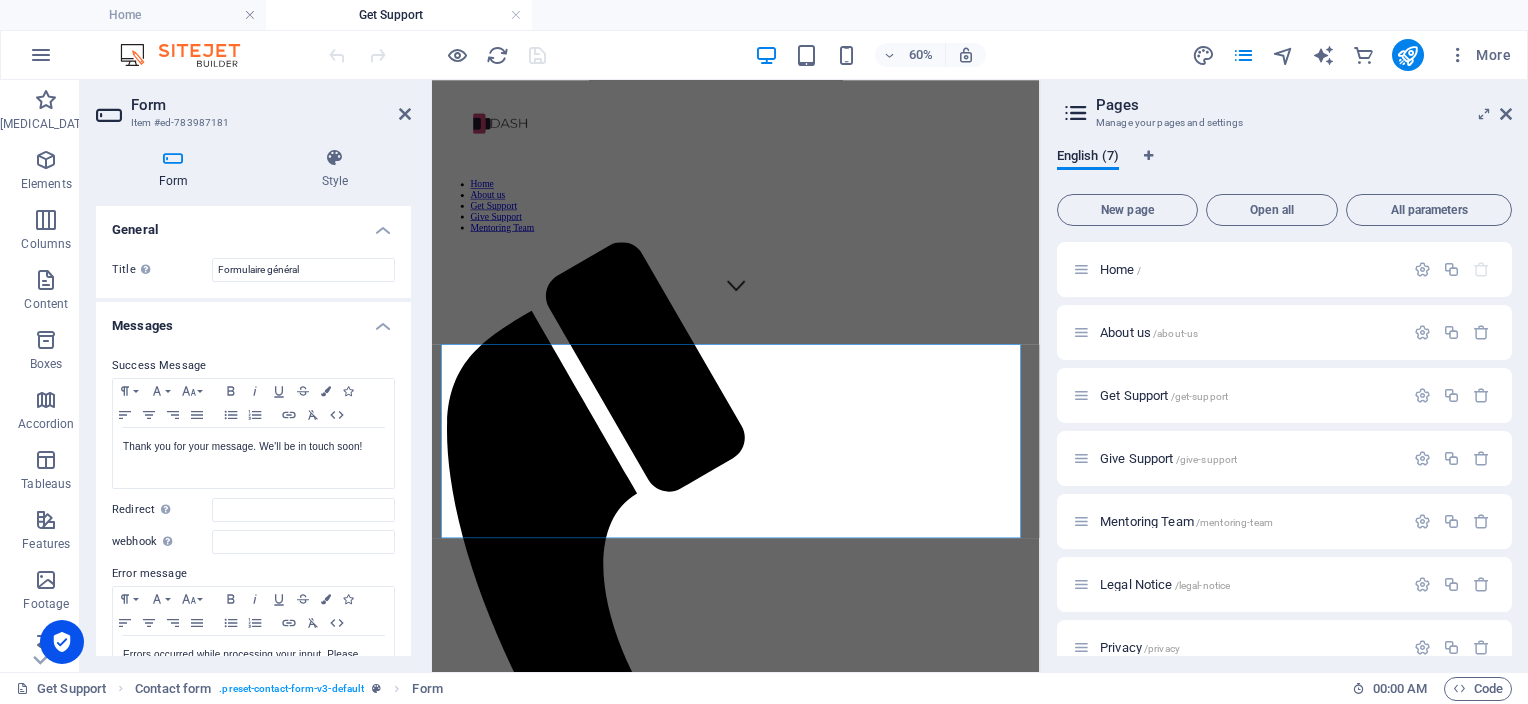 click on "Form Style General Title Give the form a name. Formulaire général Messages Success Message Paragraph Format Normal Heading 1 Heading 2 Heading 3 Heading 4 Heading 5 Heading 6 Code Font Family Arial [US_STATE] Impact Tahoma Times New Roman Verdana Font Size 8 9 10 11 12 14 18 24 30 36 48 60 72 96 Bold Italic Underline Strikethrough Colors Icons Align Left Align Center Align Right Align Justify Unordered List Ordered List Insert Link Clear Formatting HTML Thank you for your message. We'll be in touch soon! Ce message s'affiche lorsque le formulaire a bien été envoyé... Redirect Set a target for redirection when a form has been successfully submitted (for example, a success page for submission). webhook A "webhook" is a push notification from this form to another server. Every time a visitor submits a form, the data is pushed to your server. Error message Paragraph Format Normal Heading 1 Heading 2 Heading 3 Heading 4 Heading 5 Heading 6 Code Font Family Arial [US_STATE] Impact Tahoma Times New Roman Verdana 8 9" at bounding box center [253, 402] 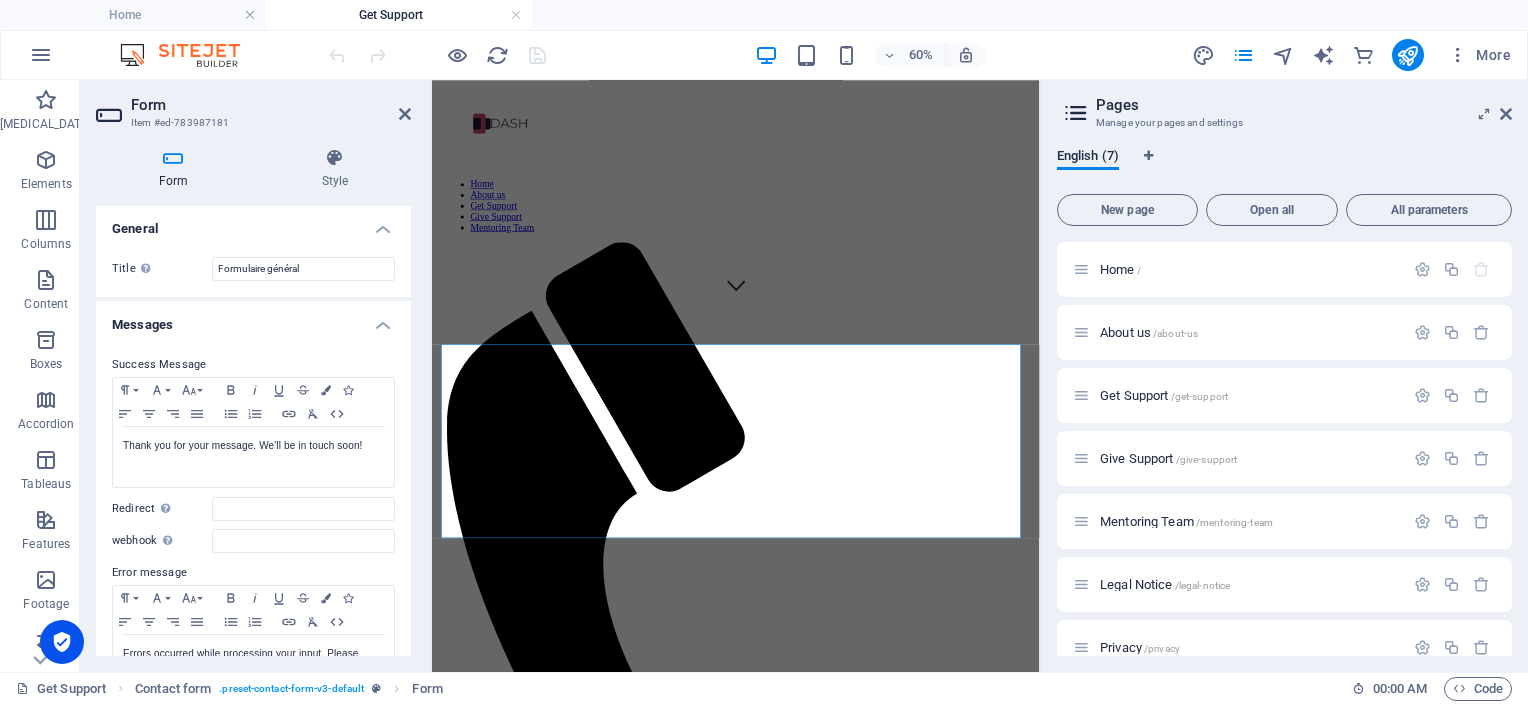 scroll, scrollTop: 0, scrollLeft: 0, axis: both 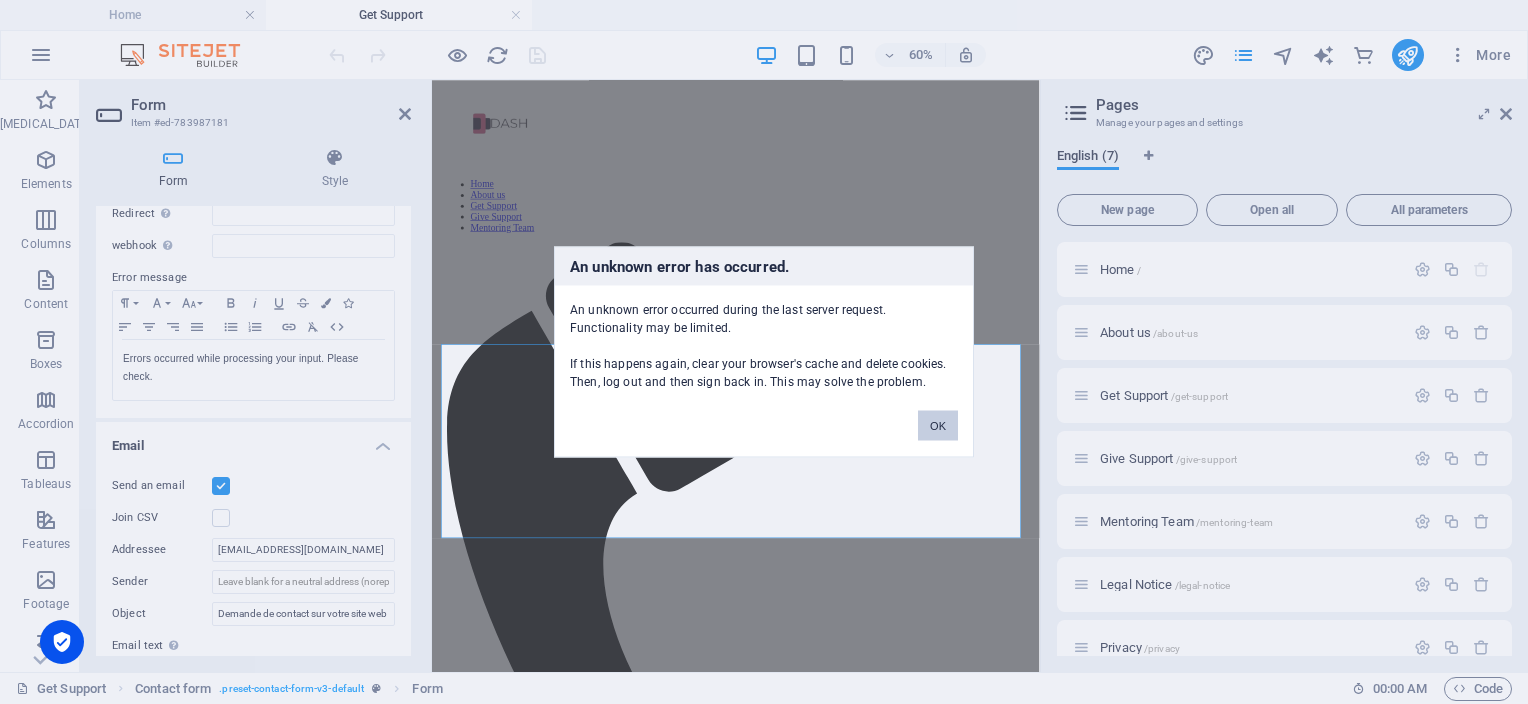 click on "OK" at bounding box center (938, 426) 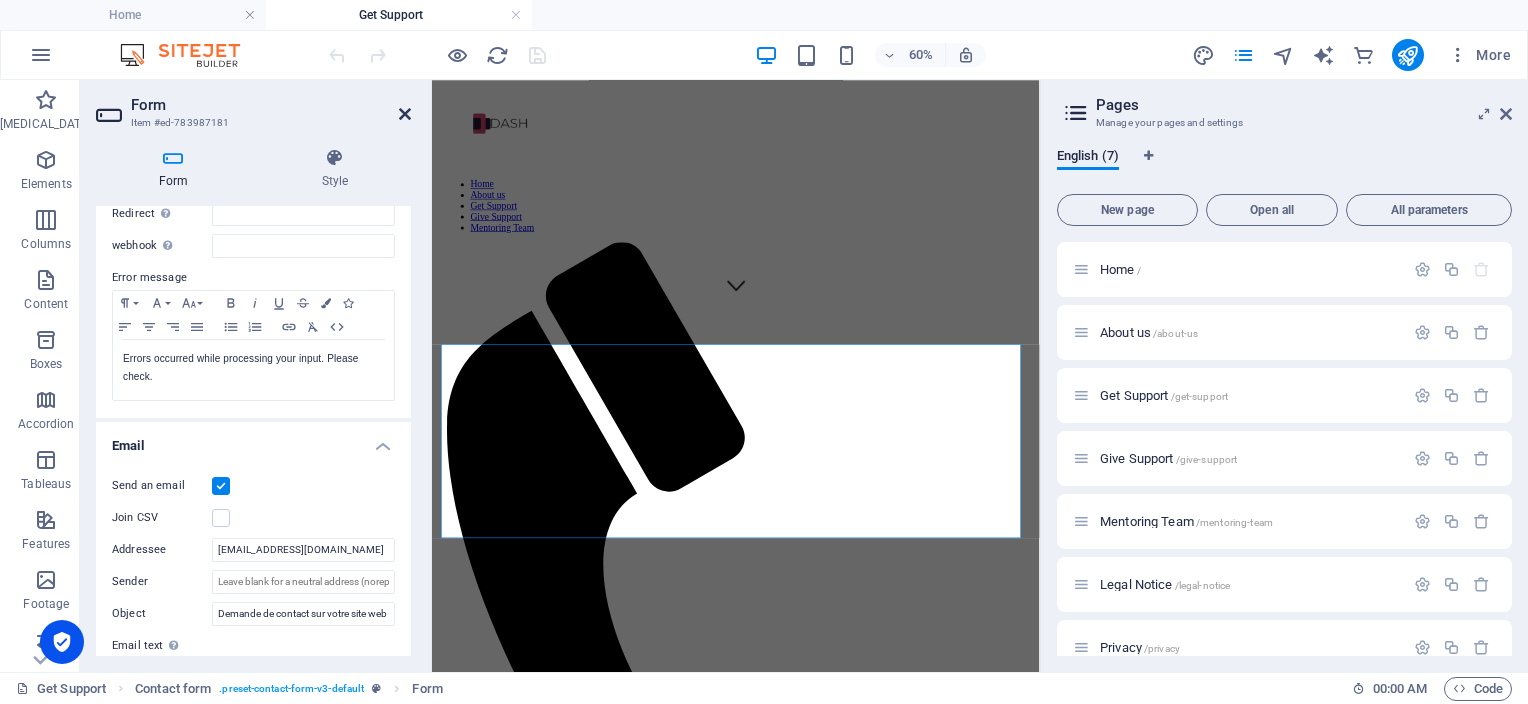 click at bounding box center [405, 114] 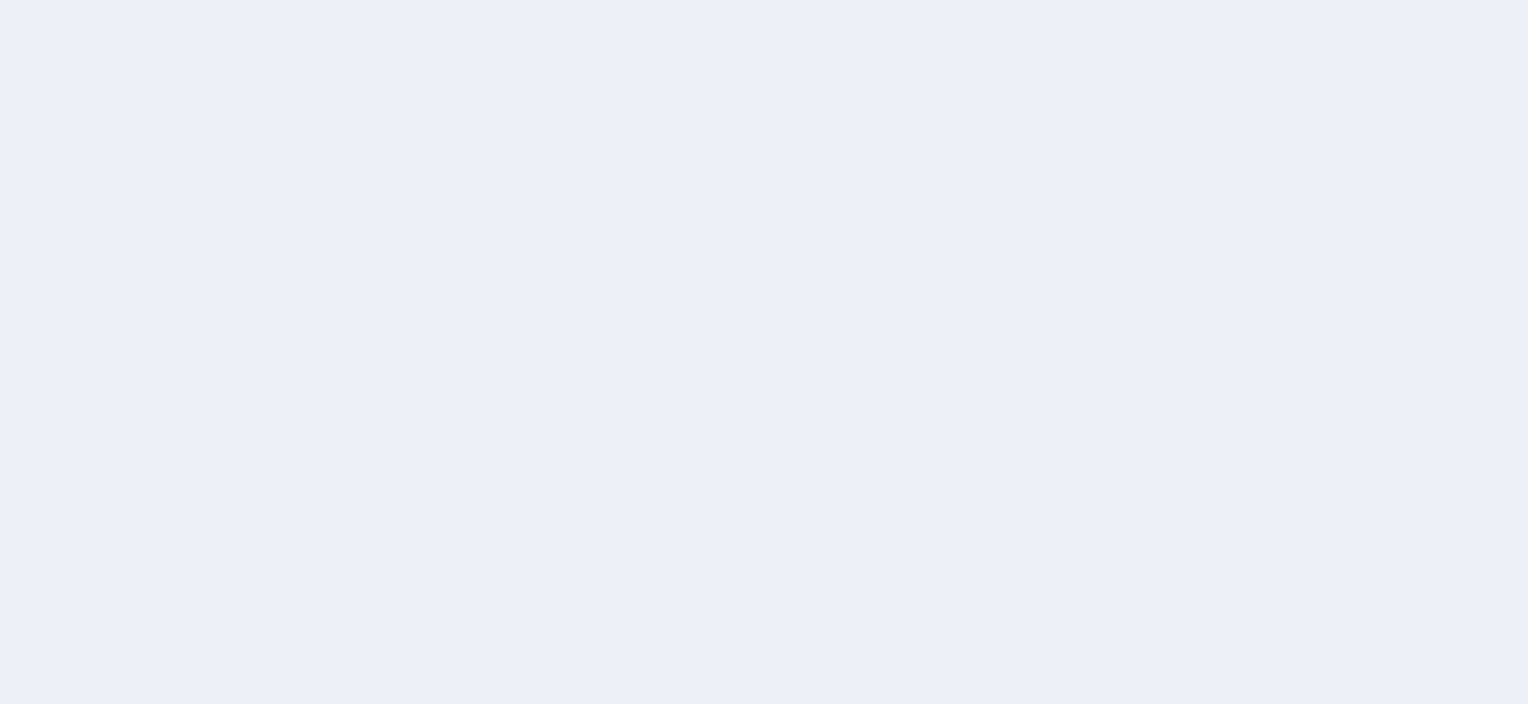 scroll, scrollTop: 0, scrollLeft: 0, axis: both 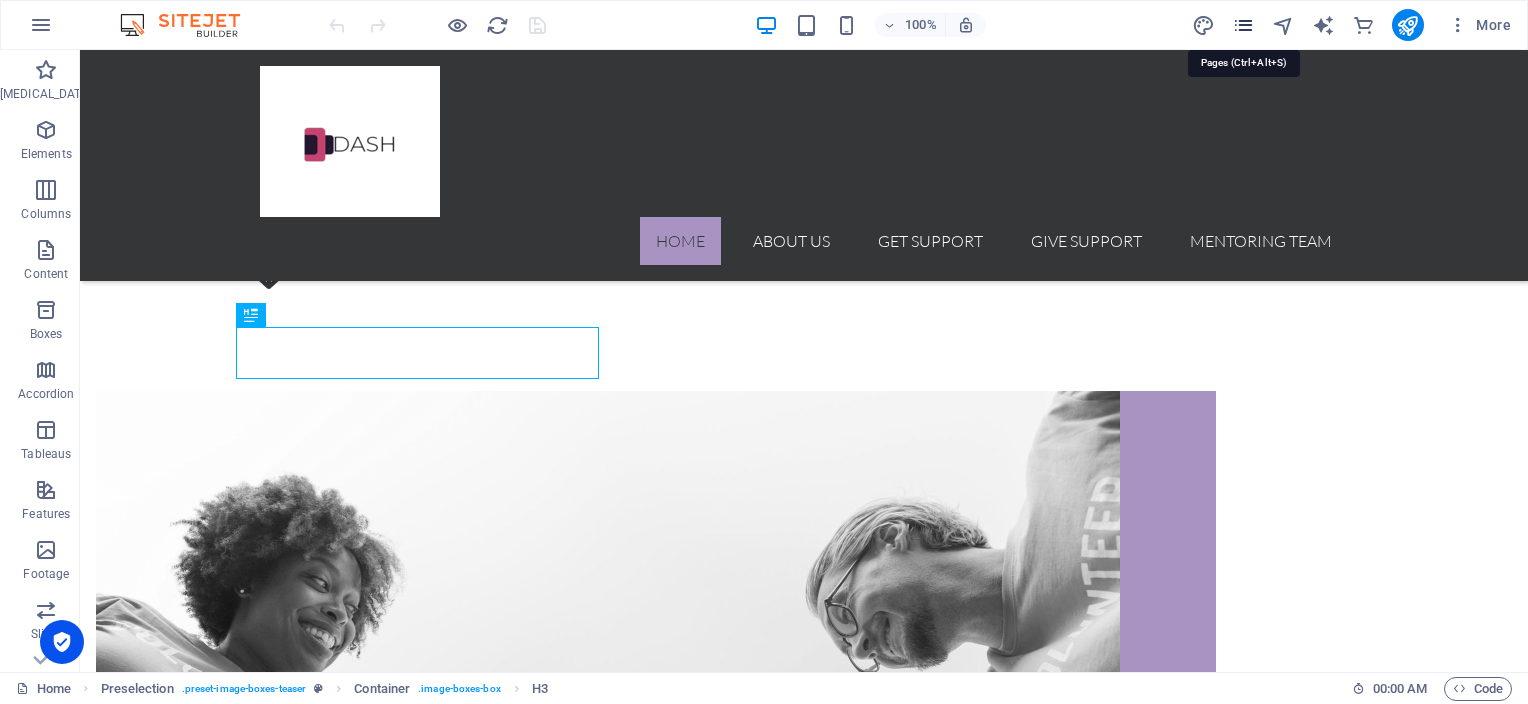 click at bounding box center (1243, 25) 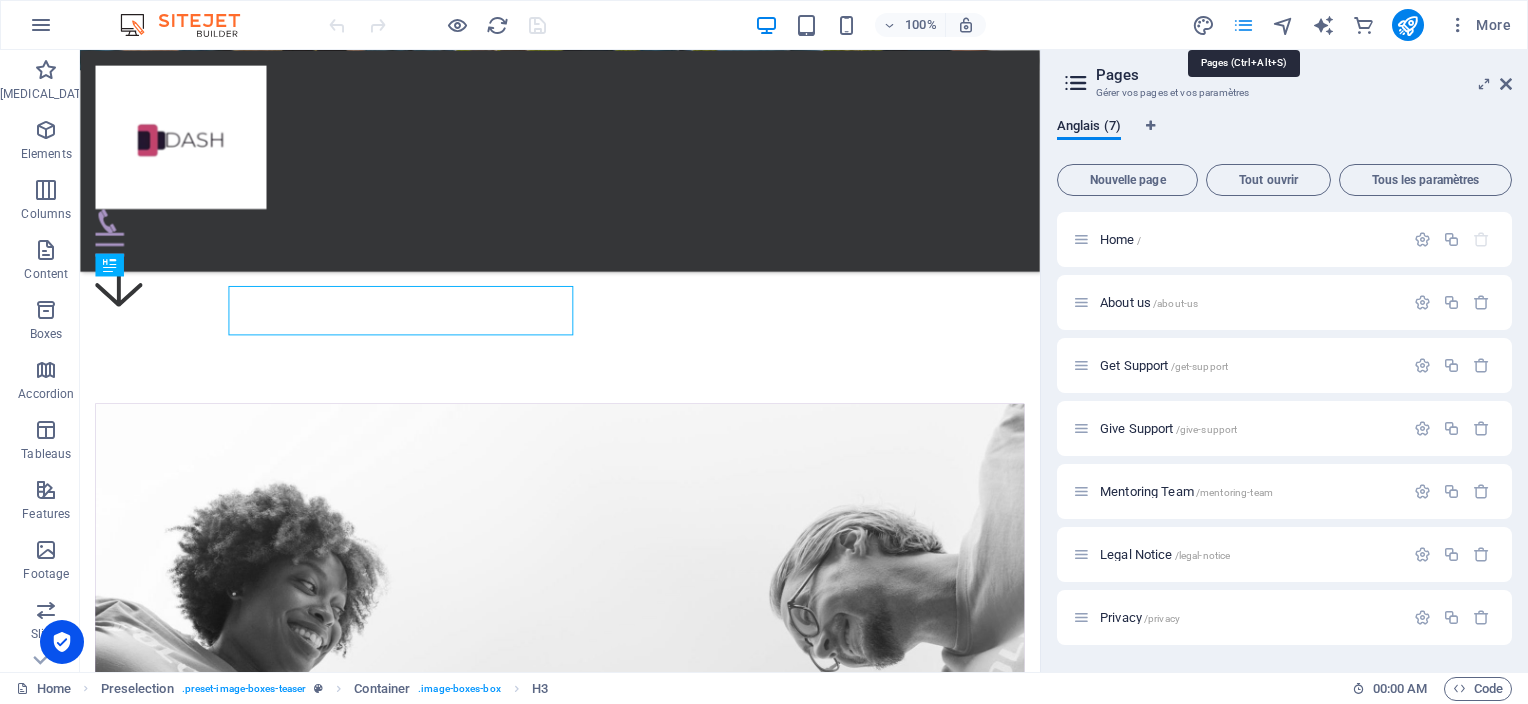 scroll, scrollTop: 663, scrollLeft: 0, axis: vertical 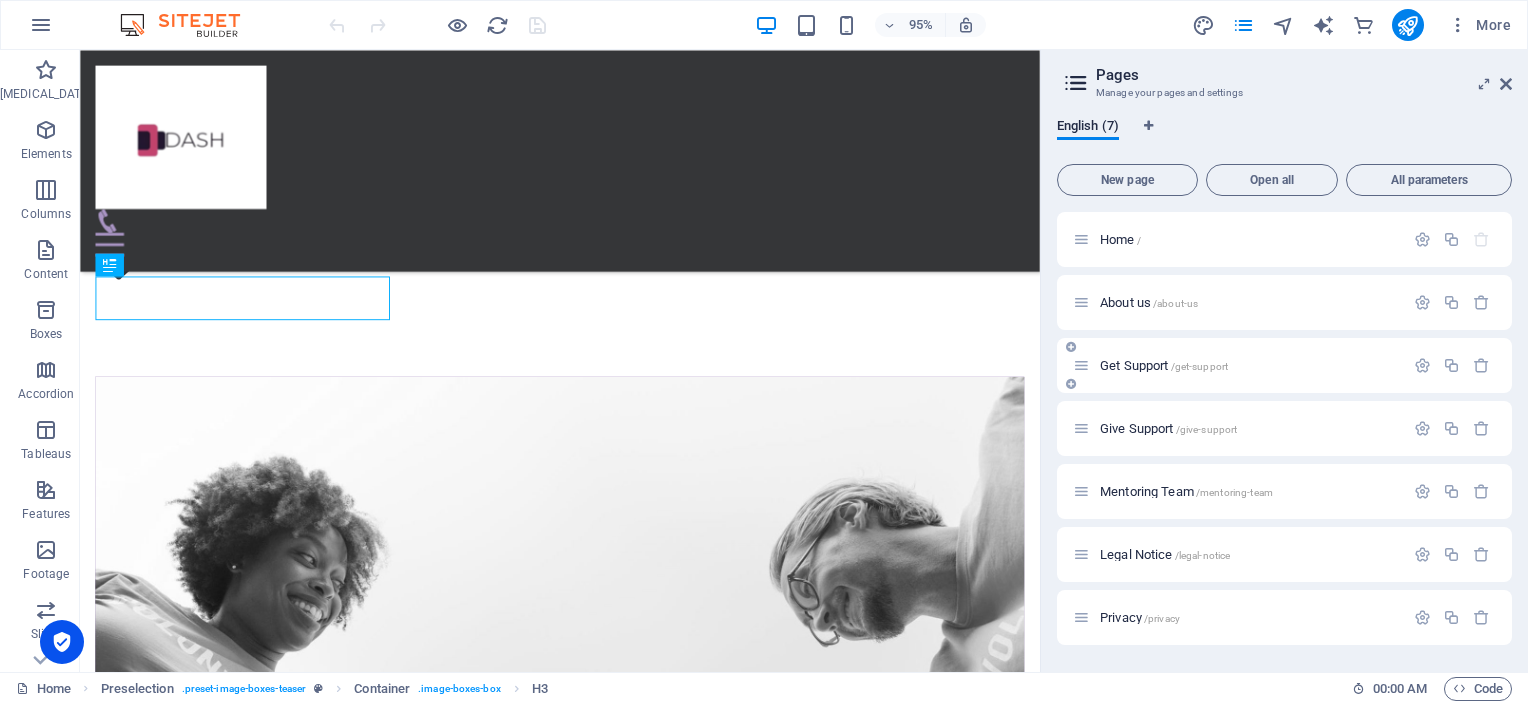 click on "Get Support  /get-support" at bounding box center (1164, 365) 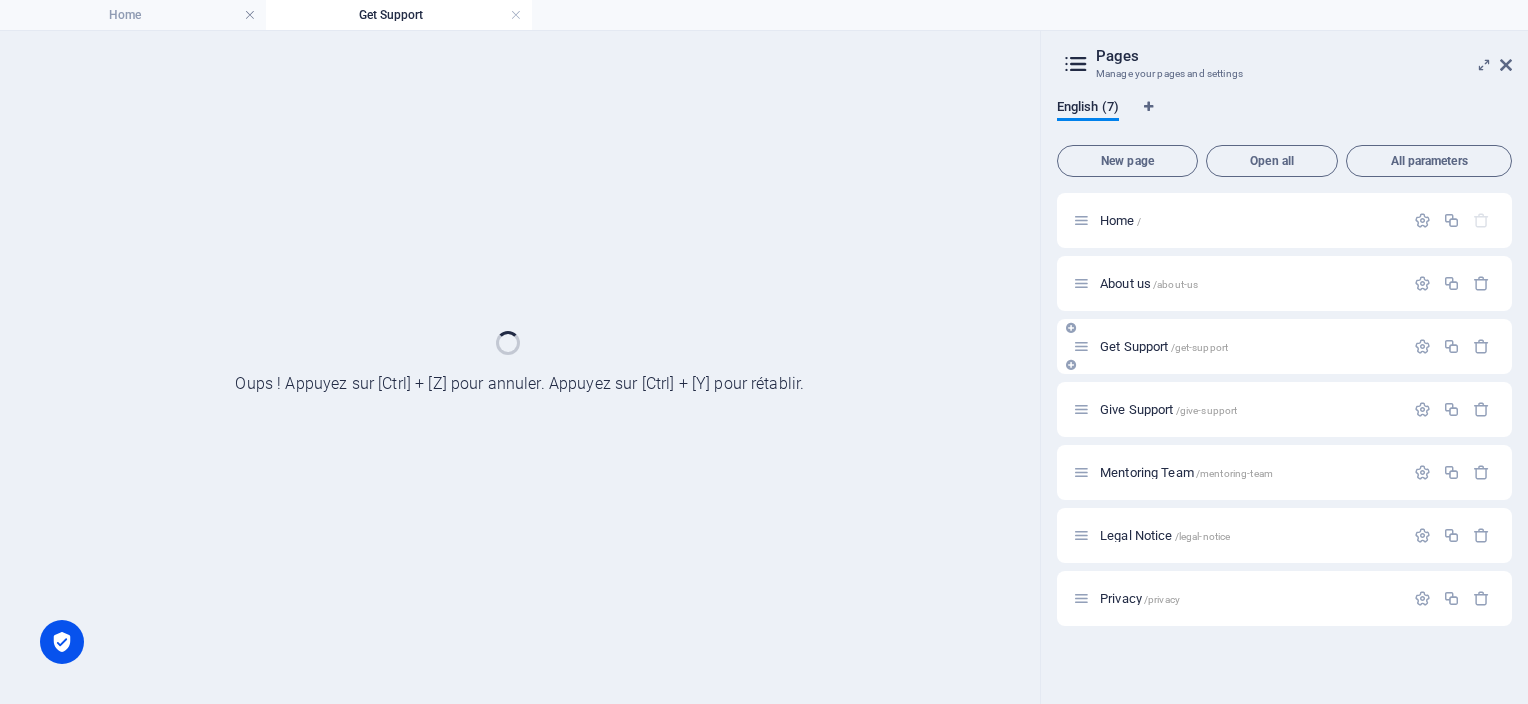 scroll, scrollTop: 0, scrollLeft: 0, axis: both 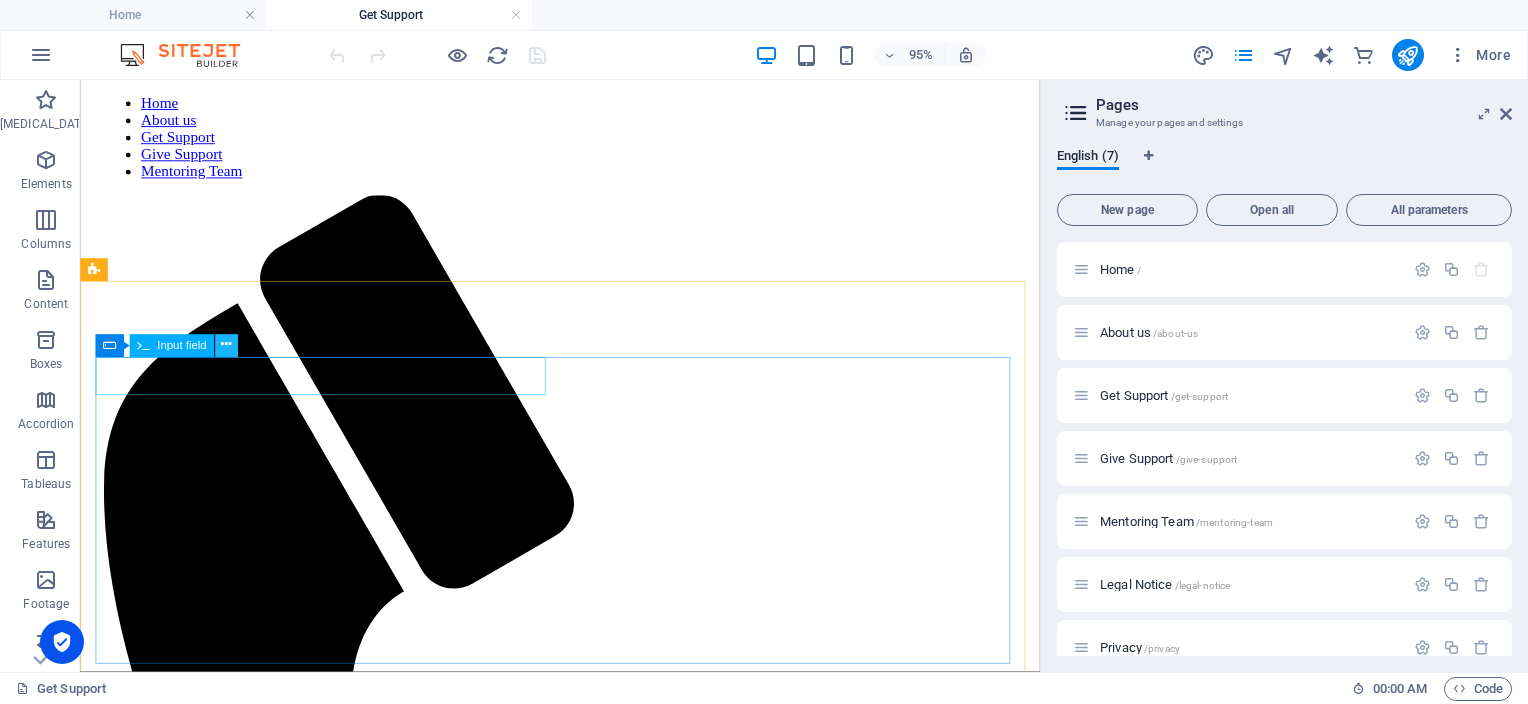 click at bounding box center [226, 346] 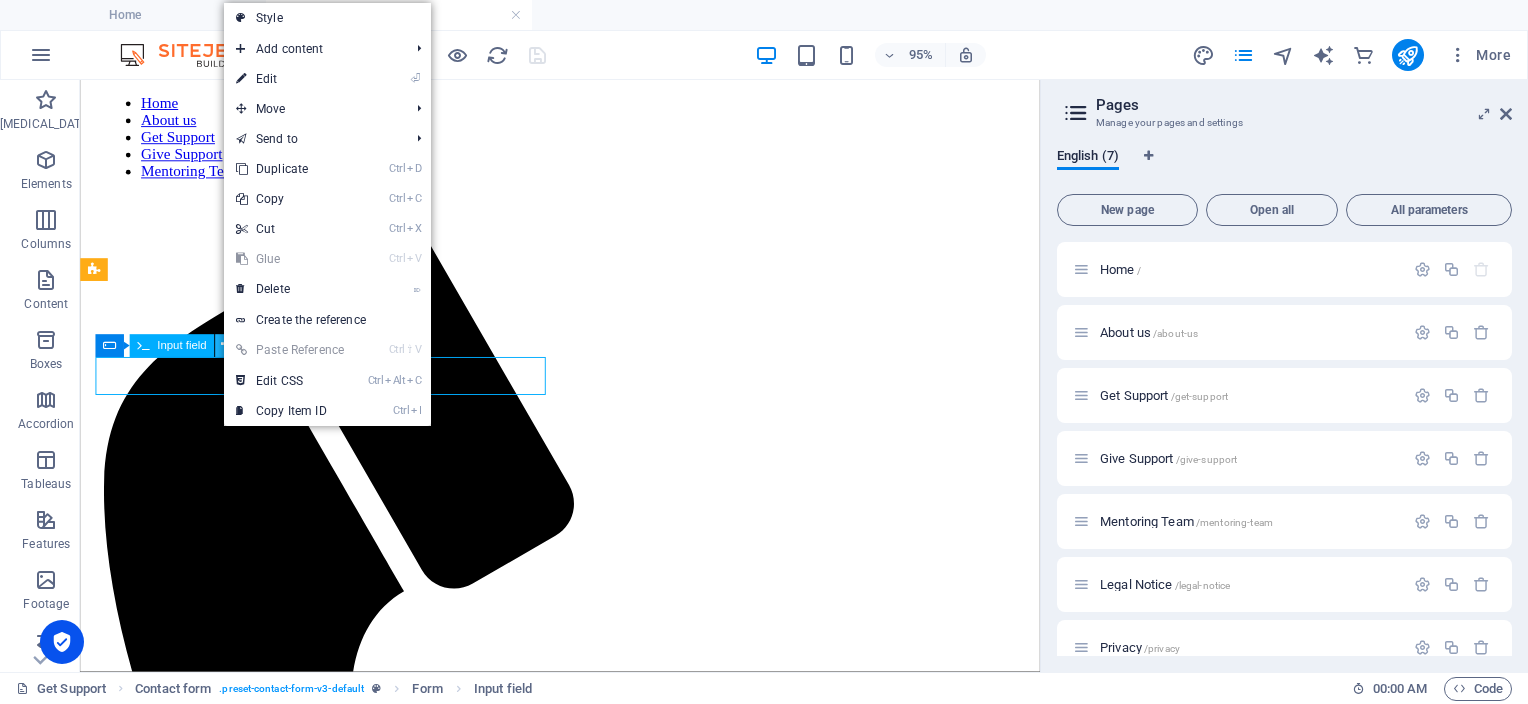 click at bounding box center (226, 346) 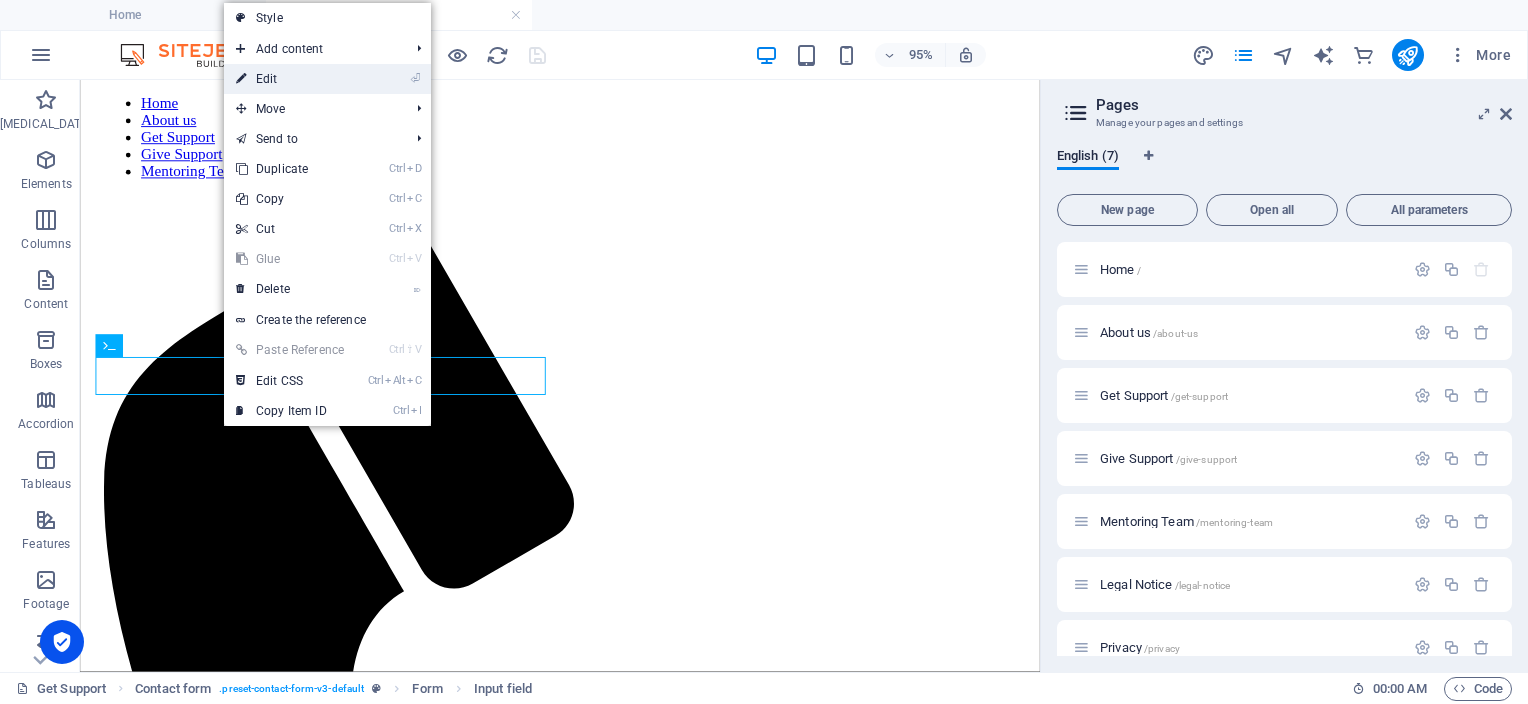 click on "⏎  Edit" at bounding box center [290, 79] 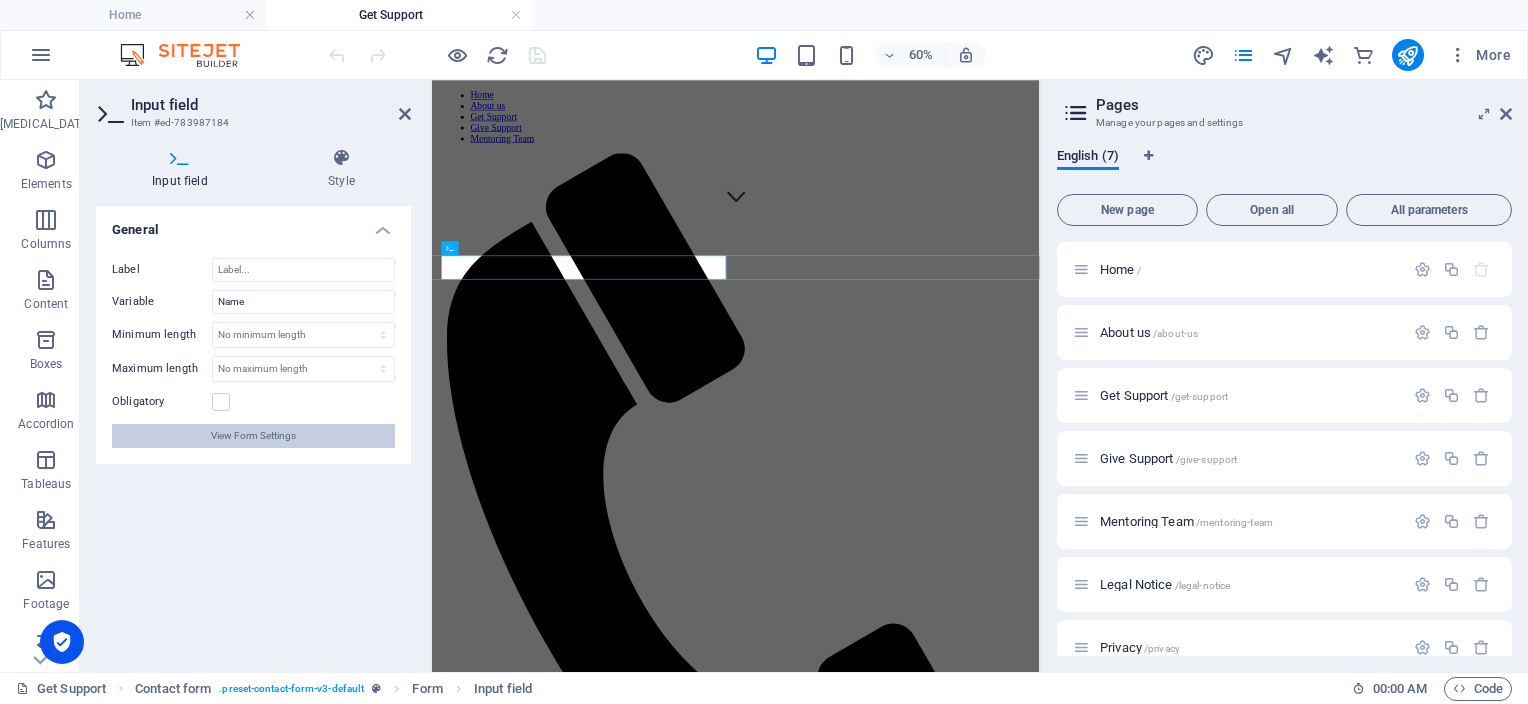 click on "View Form Settings" at bounding box center (253, 436) 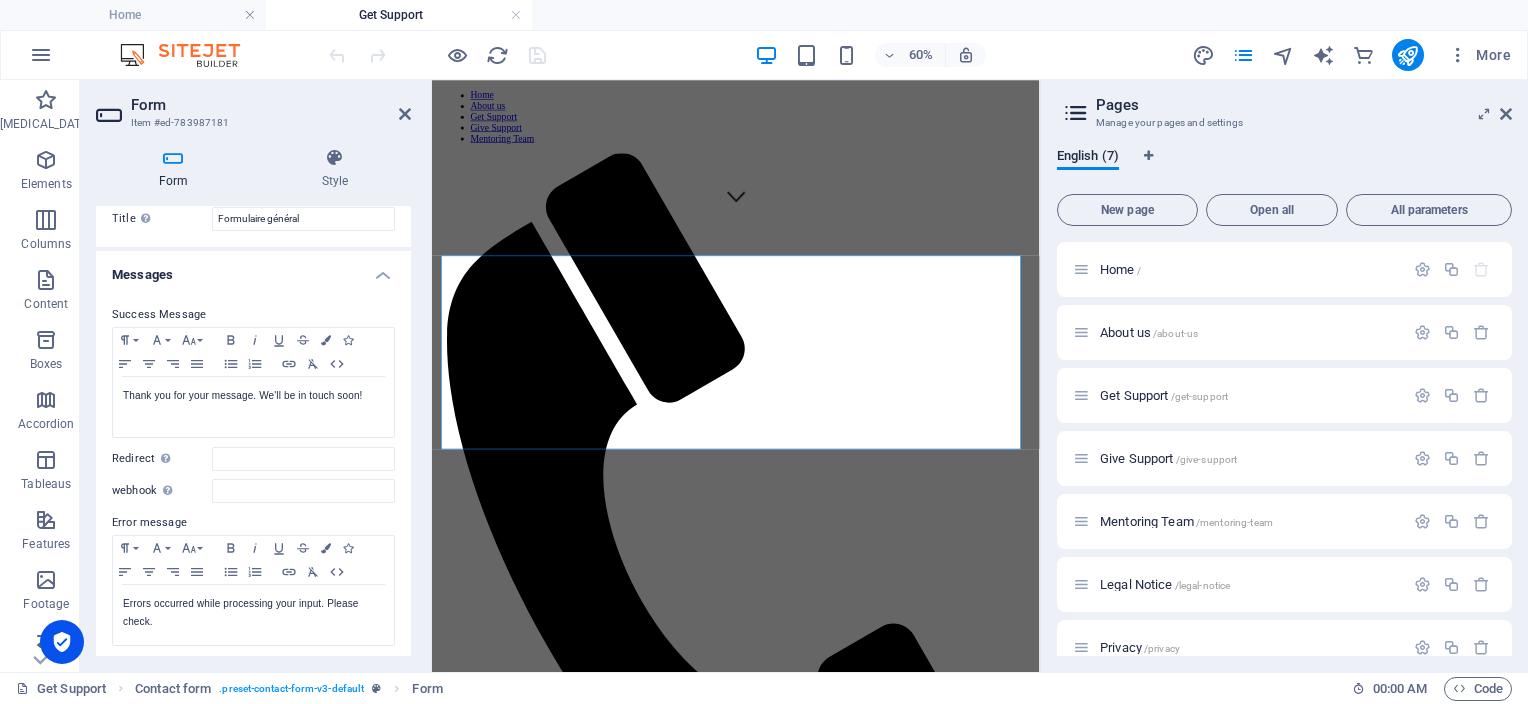 scroll, scrollTop: 0, scrollLeft: 0, axis: both 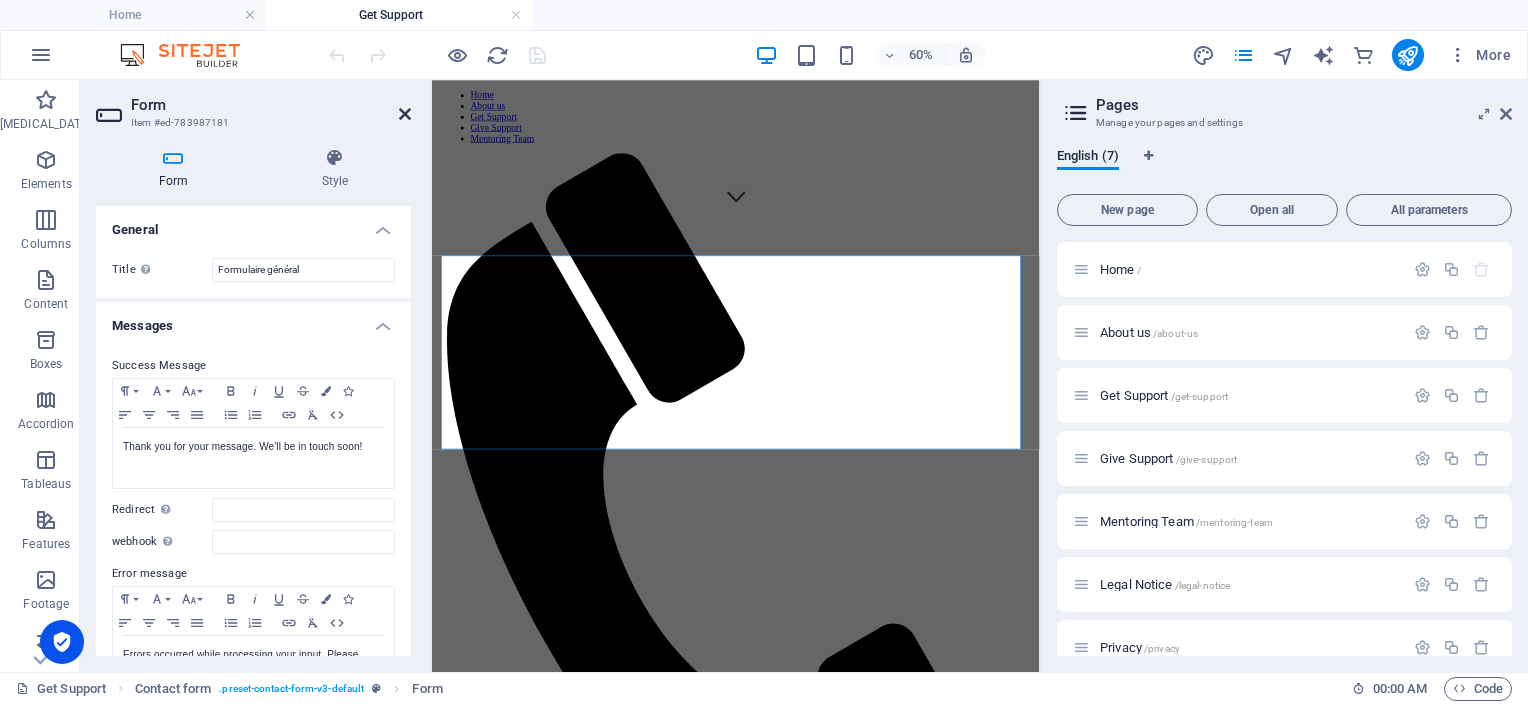 click at bounding box center [405, 114] 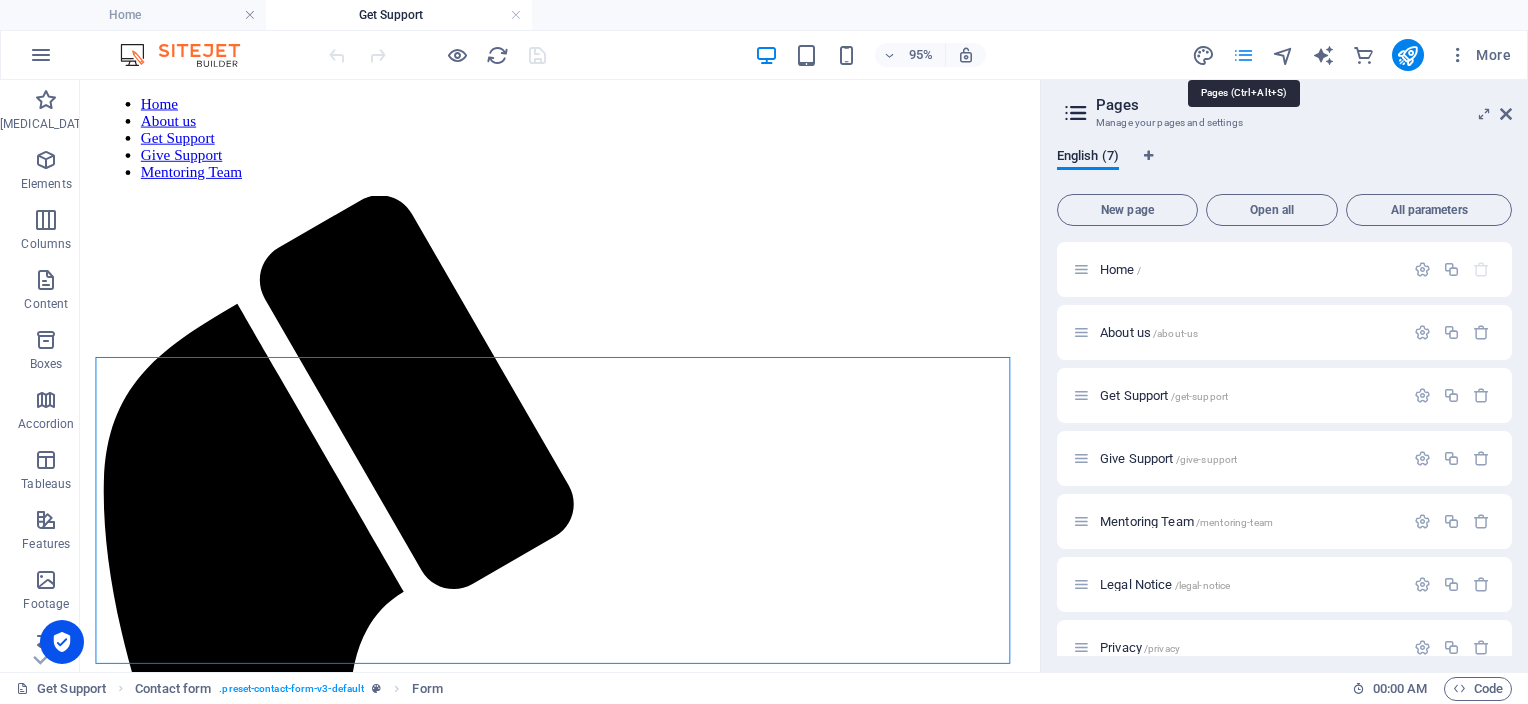 click at bounding box center [1243, 55] 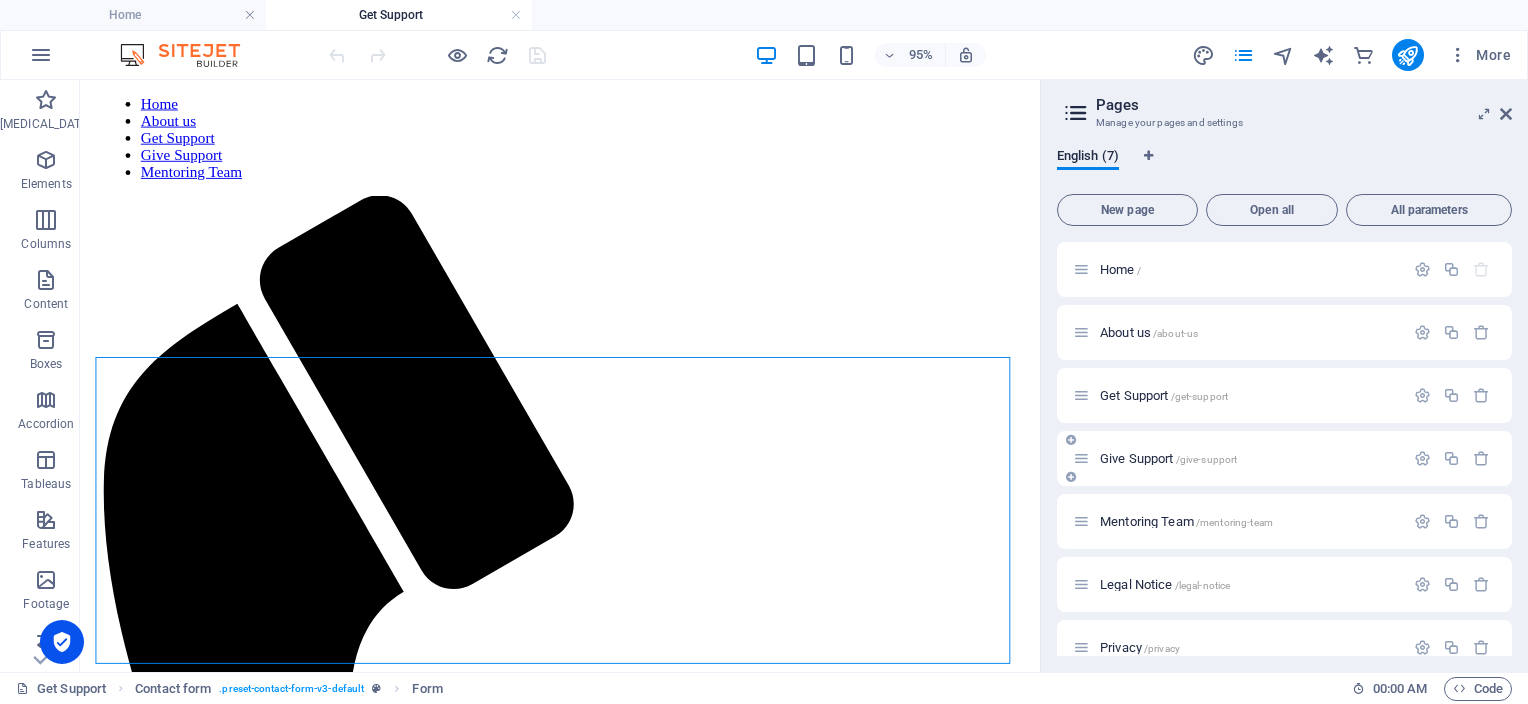 click on "Give Support  /give-support" at bounding box center [1168, 458] 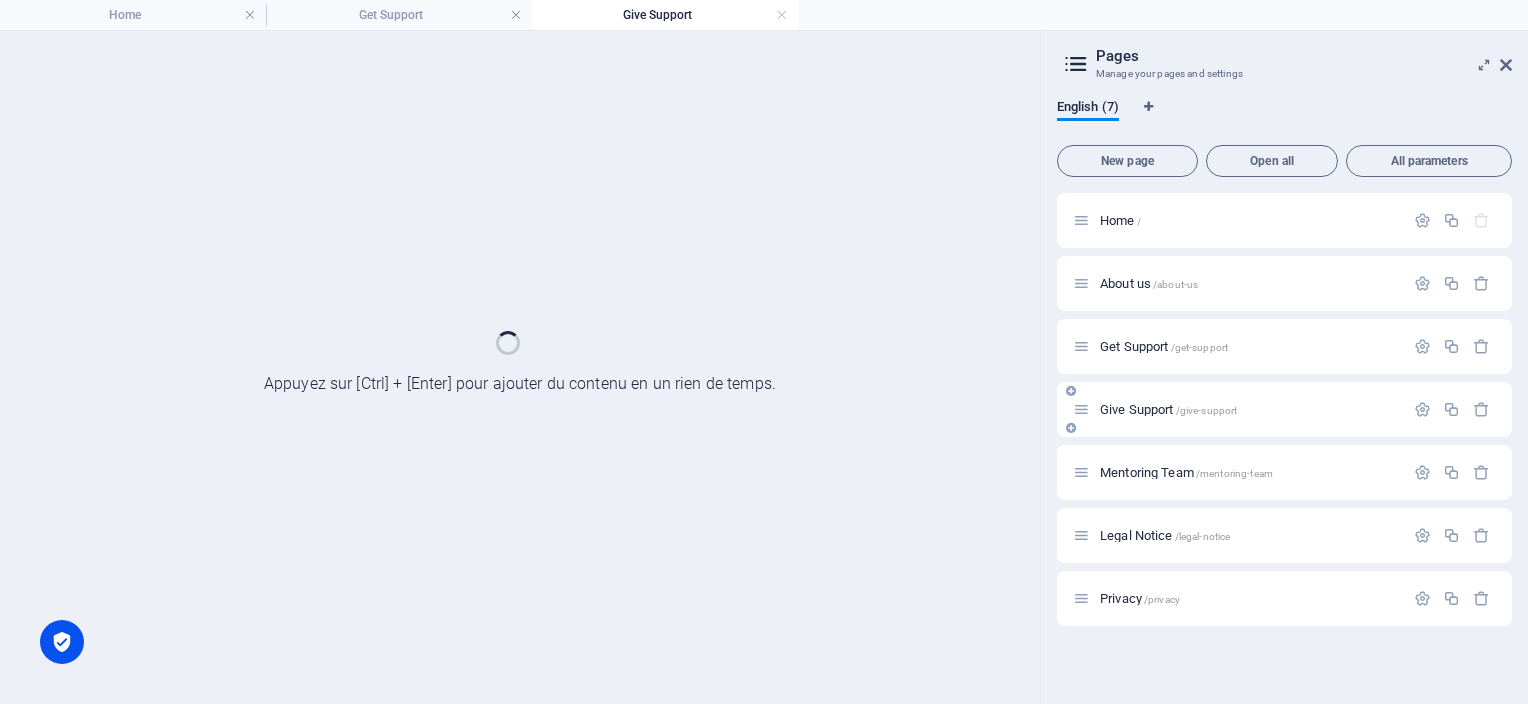 scroll, scrollTop: 0, scrollLeft: 0, axis: both 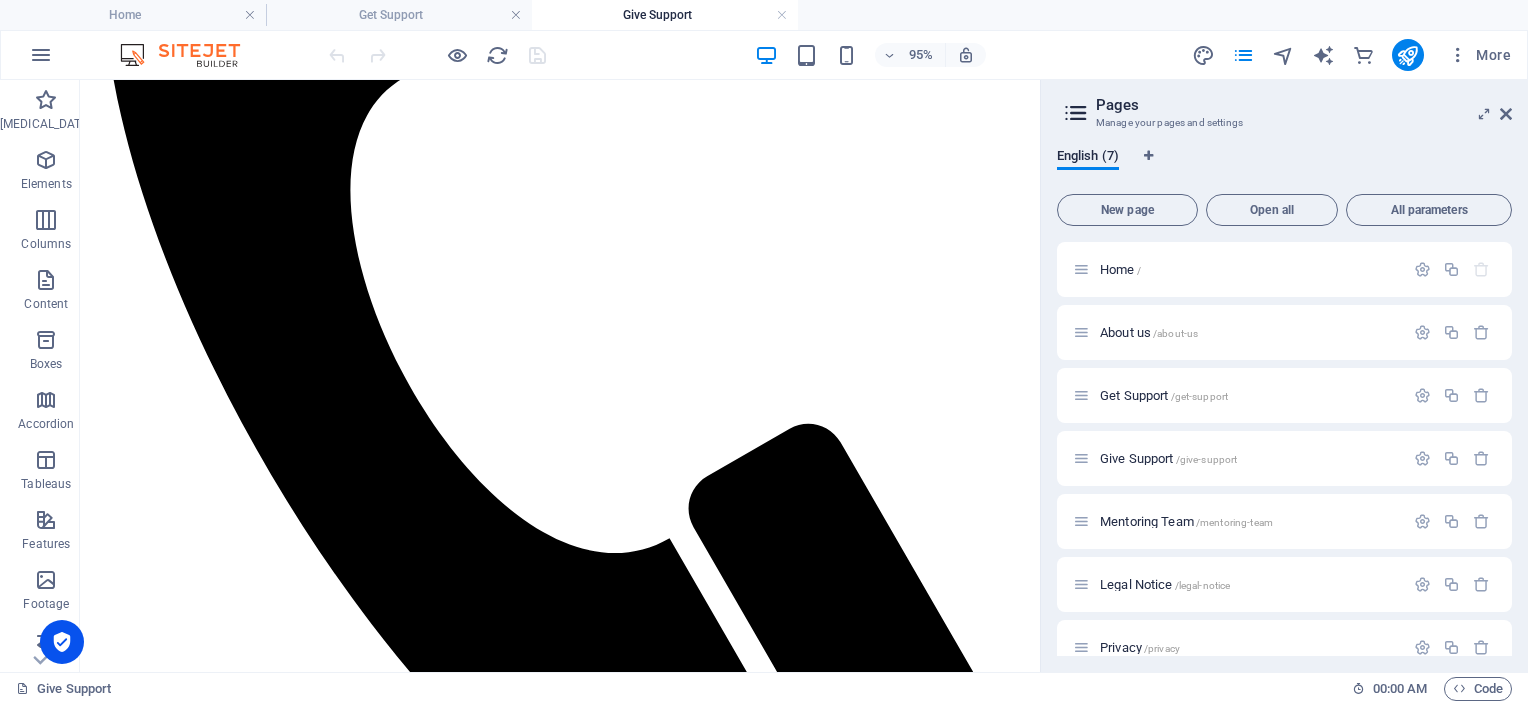drag, startPoint x: 1083, startPoint y: 231, endPoint x: 1135, endPoint y: 580, distance: 352.85266 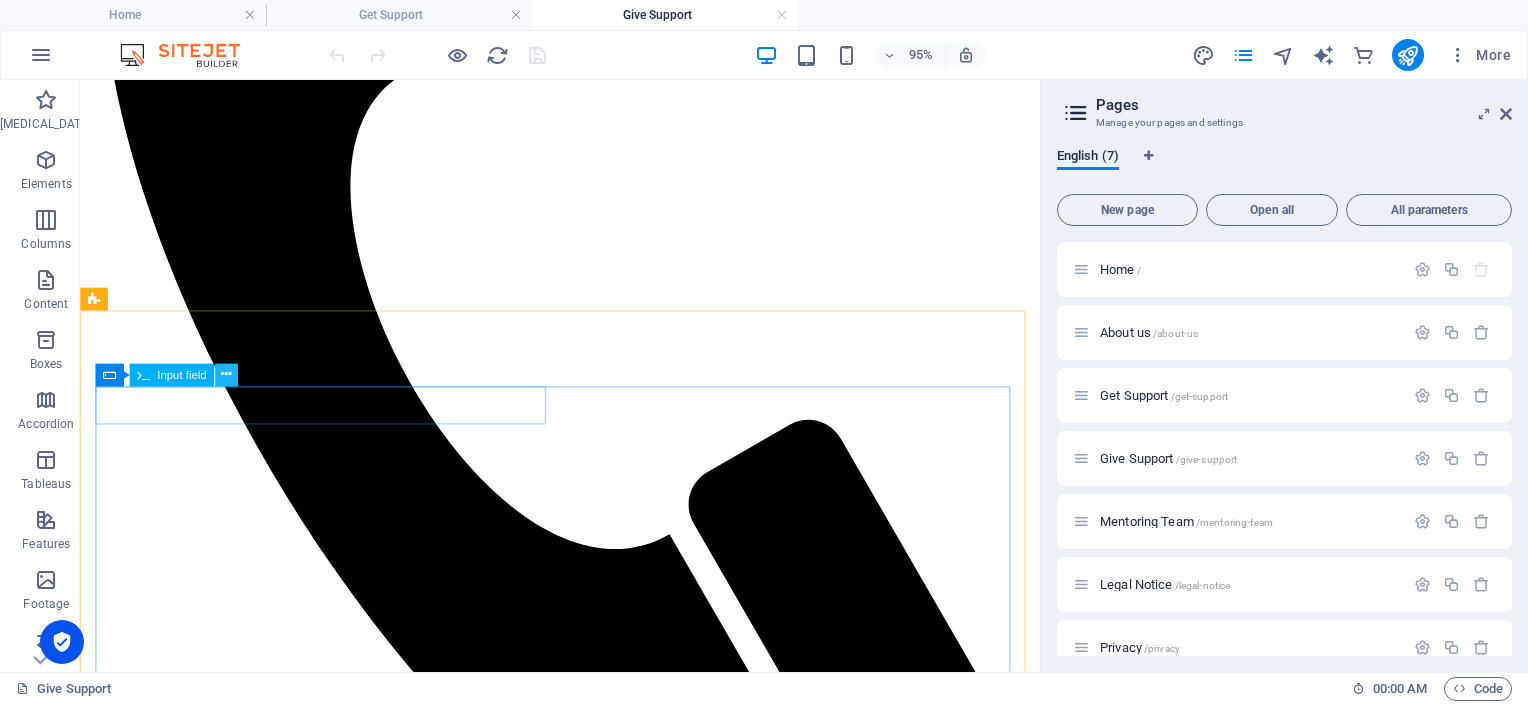 click at bounding box center [226, 375] 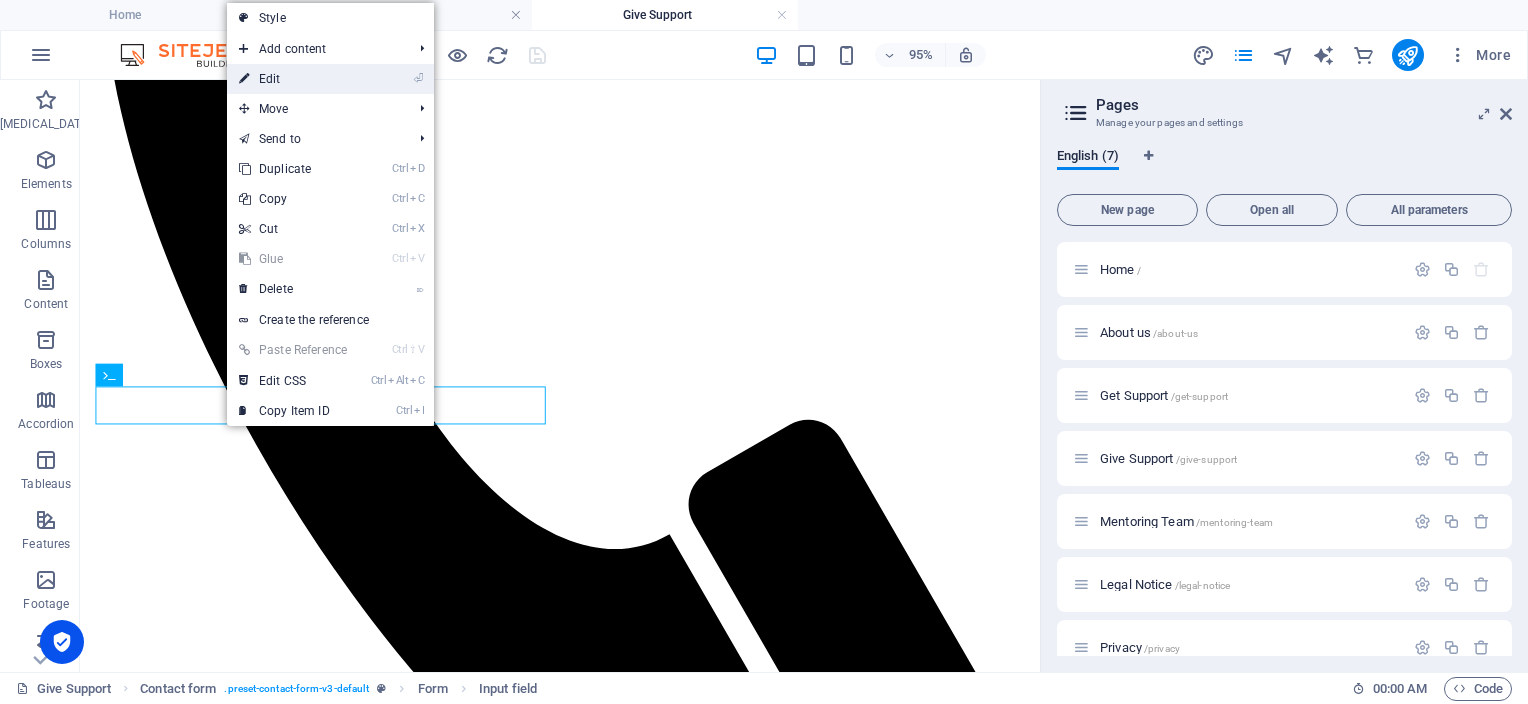 click on "⏎  Edit" at bounding box center (293, 79) 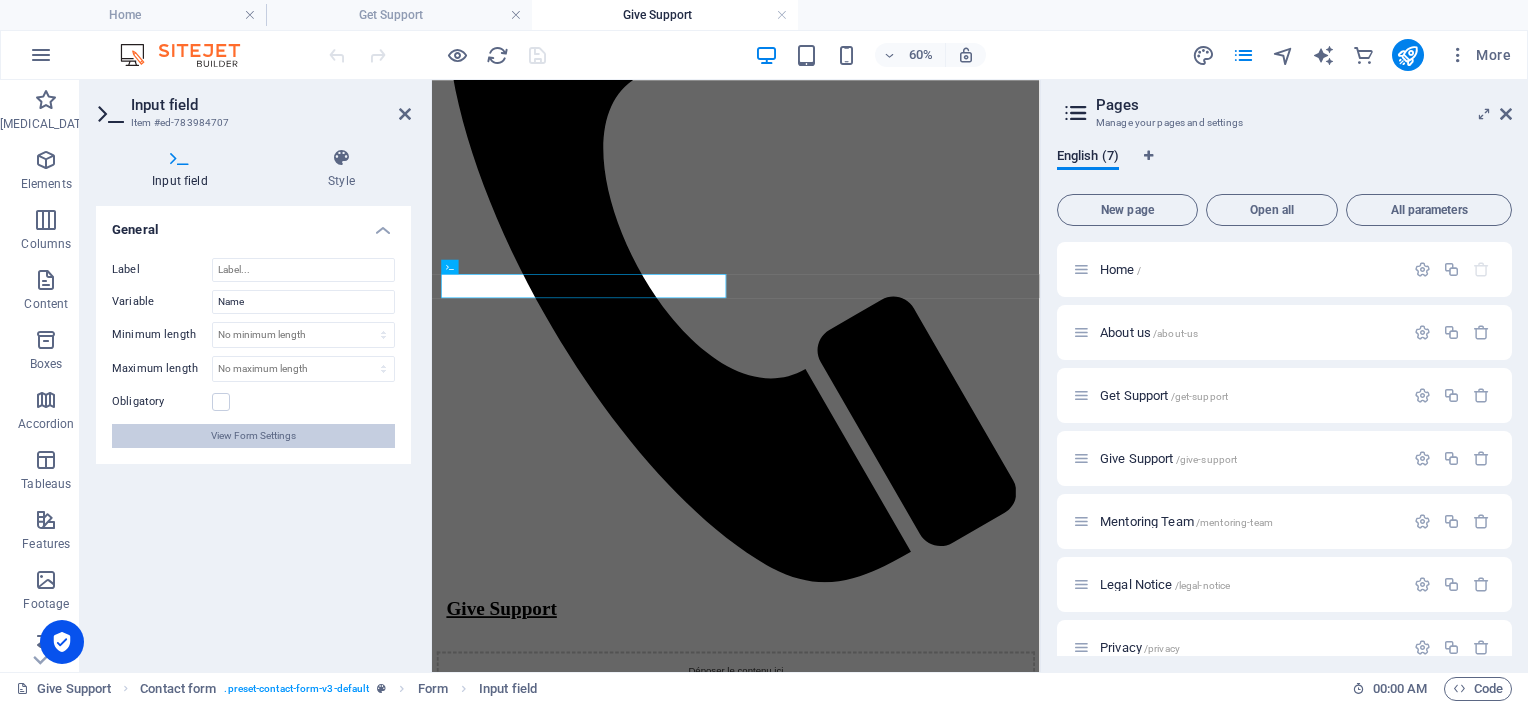 click on "View Form Settings" at bounding box center [253, 436] 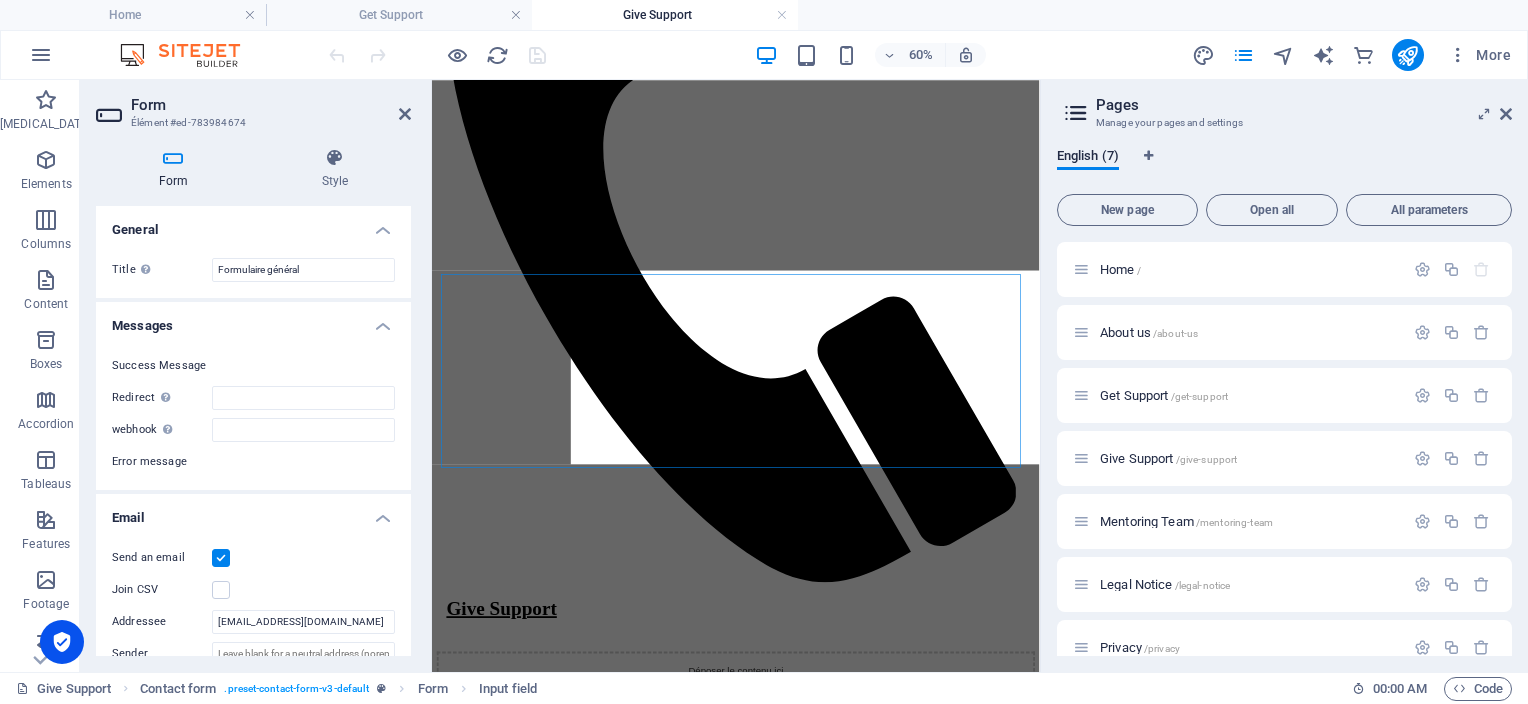 click on "Success Message Redirect Set a target for redirection when a form has been successfully submitted (for example, a success page for submission). webhook A "webhook" is a push notification from this form to another server. Every time a visitor submits a form, the data is pushed to your server. Error message" at bounding box center [253, 414] 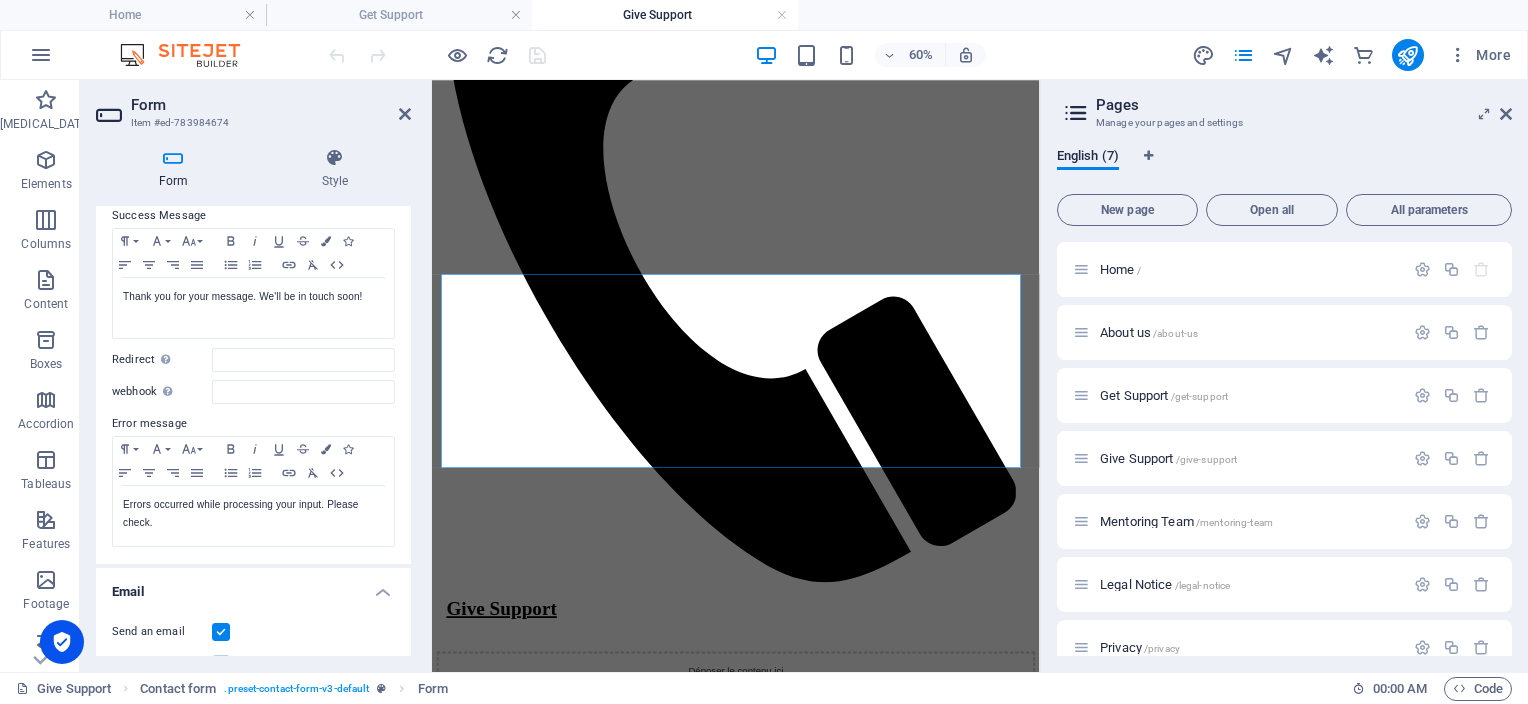 scroll, scrollTop: 0, scrollLeft: 0, axis: both 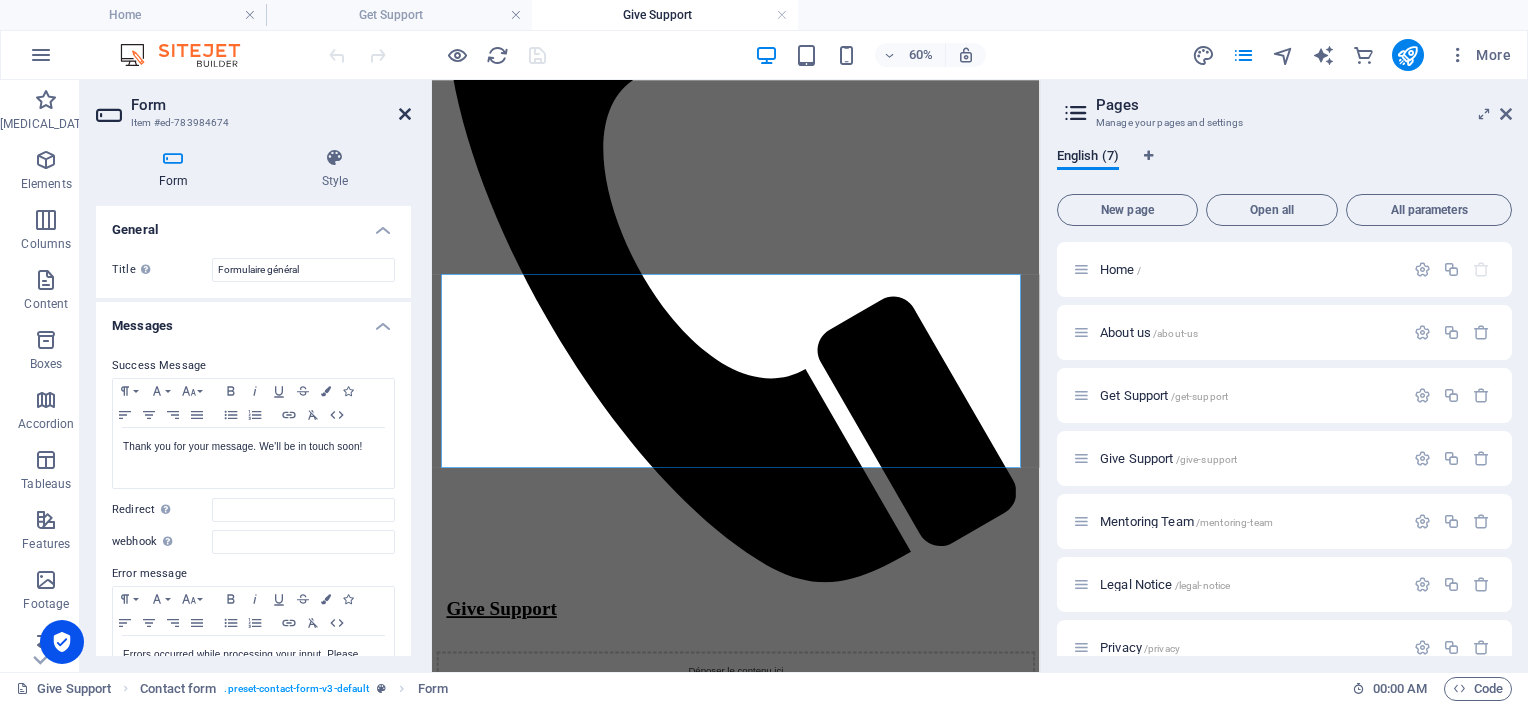 click at bounding box center (405, 114) 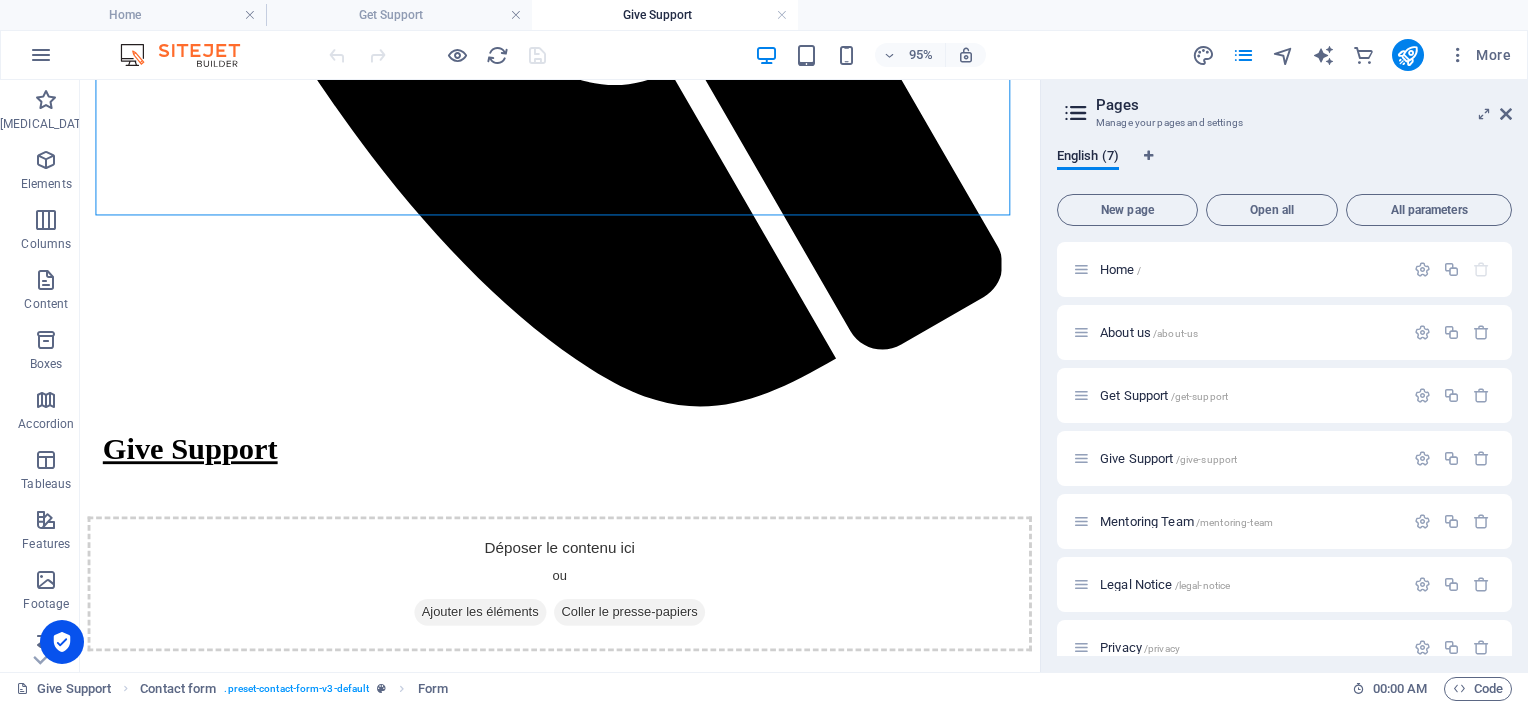 scroll, scrollTop: 1814, scrollLeft: 0, axis: vertical 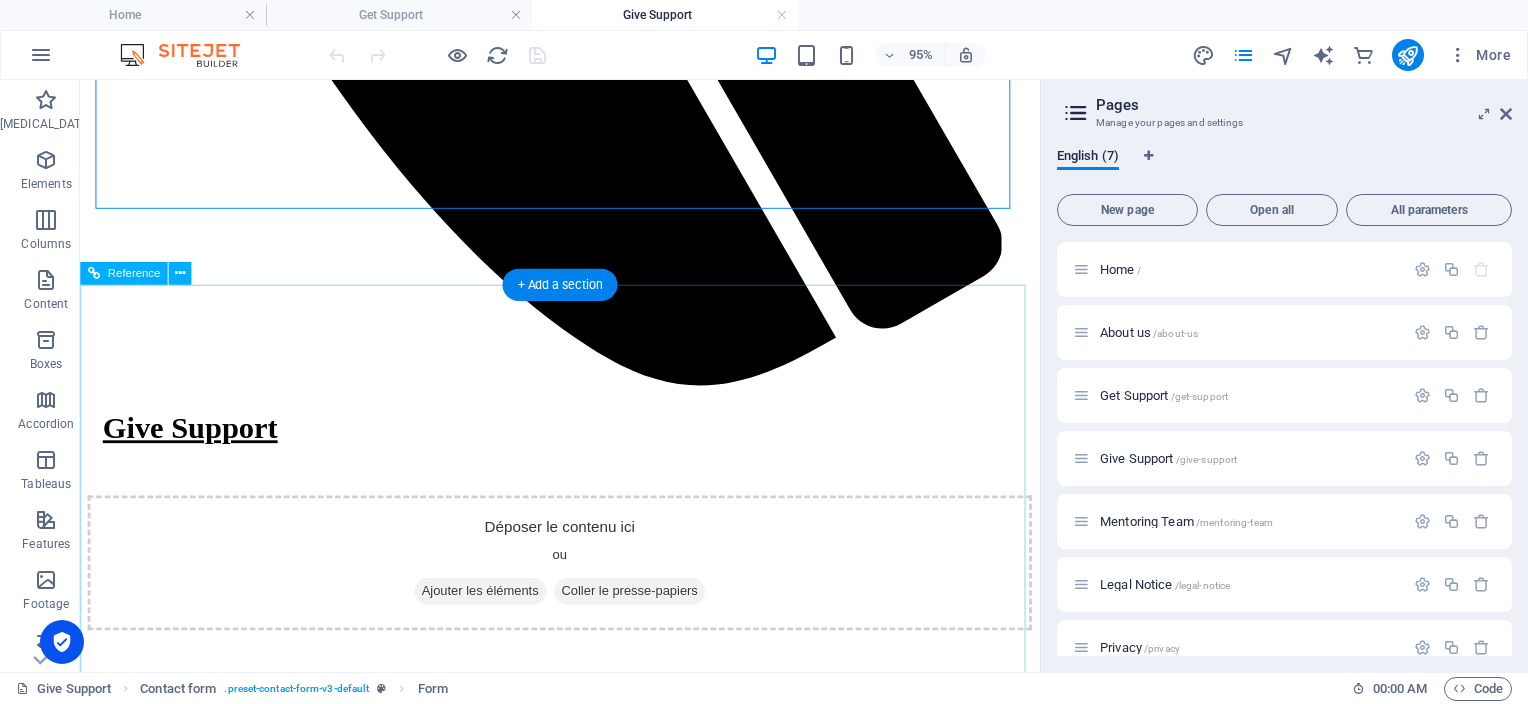 click on "I have read and understand the privacy policy. Unreadable? Regenerate. Send" 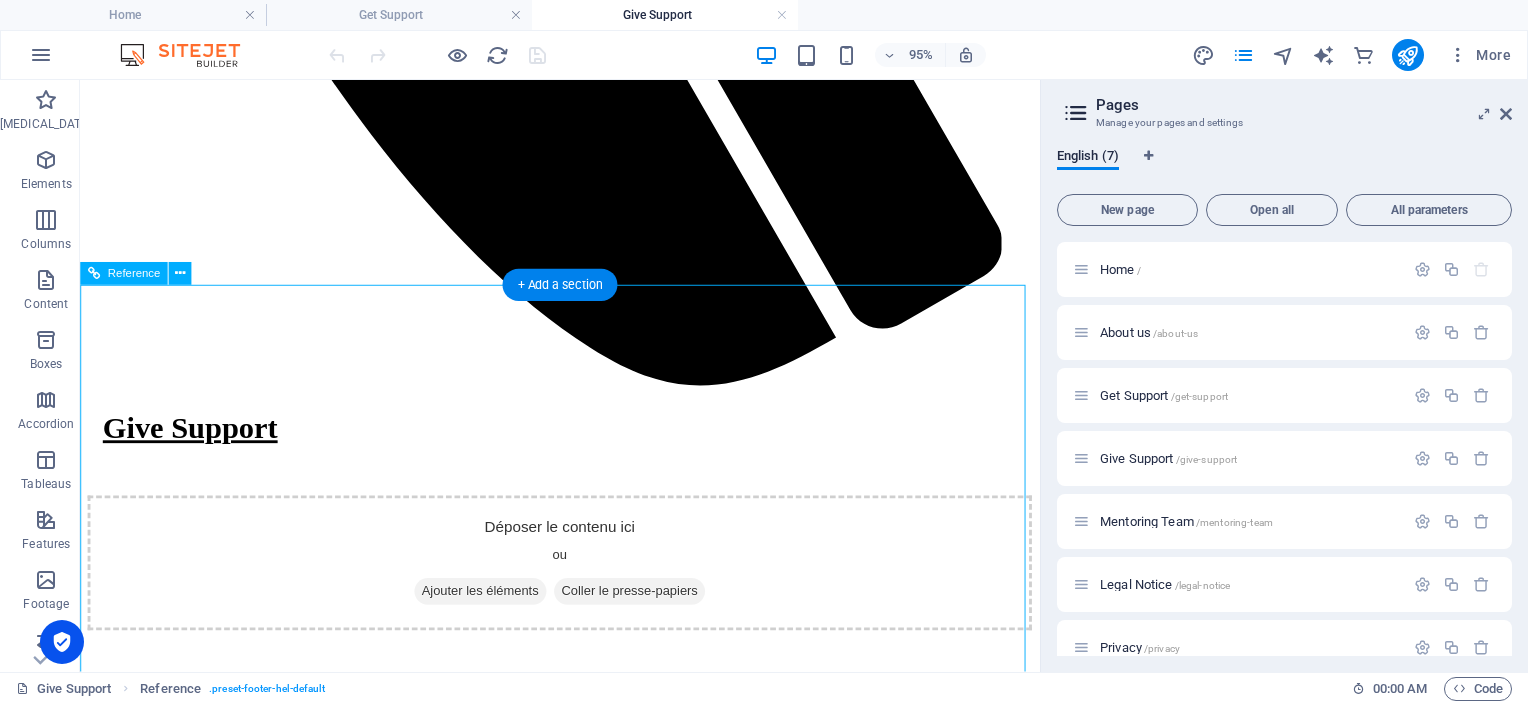 click on "Contact Feel free to contact us if you have any questions regarding our projects relationshipabuserecovery.ca   Saskatchewan   S0L 1S0 vajournalsmentorprogram@gmail.com Legal Notice  |  Privacy   I have read and understand the privacy policy. Unreadable? Regenerate. Send" at bounding box center (585, 1844) 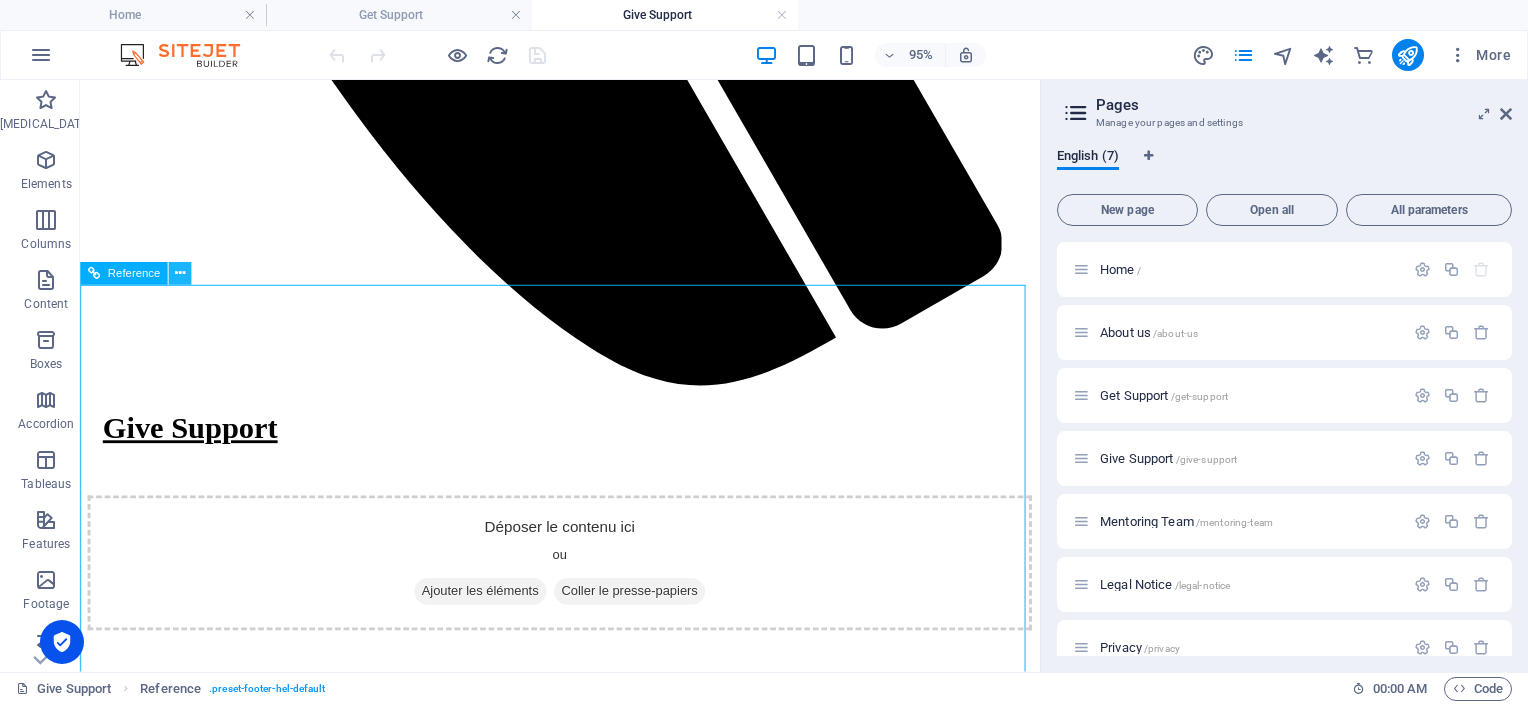 click at bounding box center (180, 274) 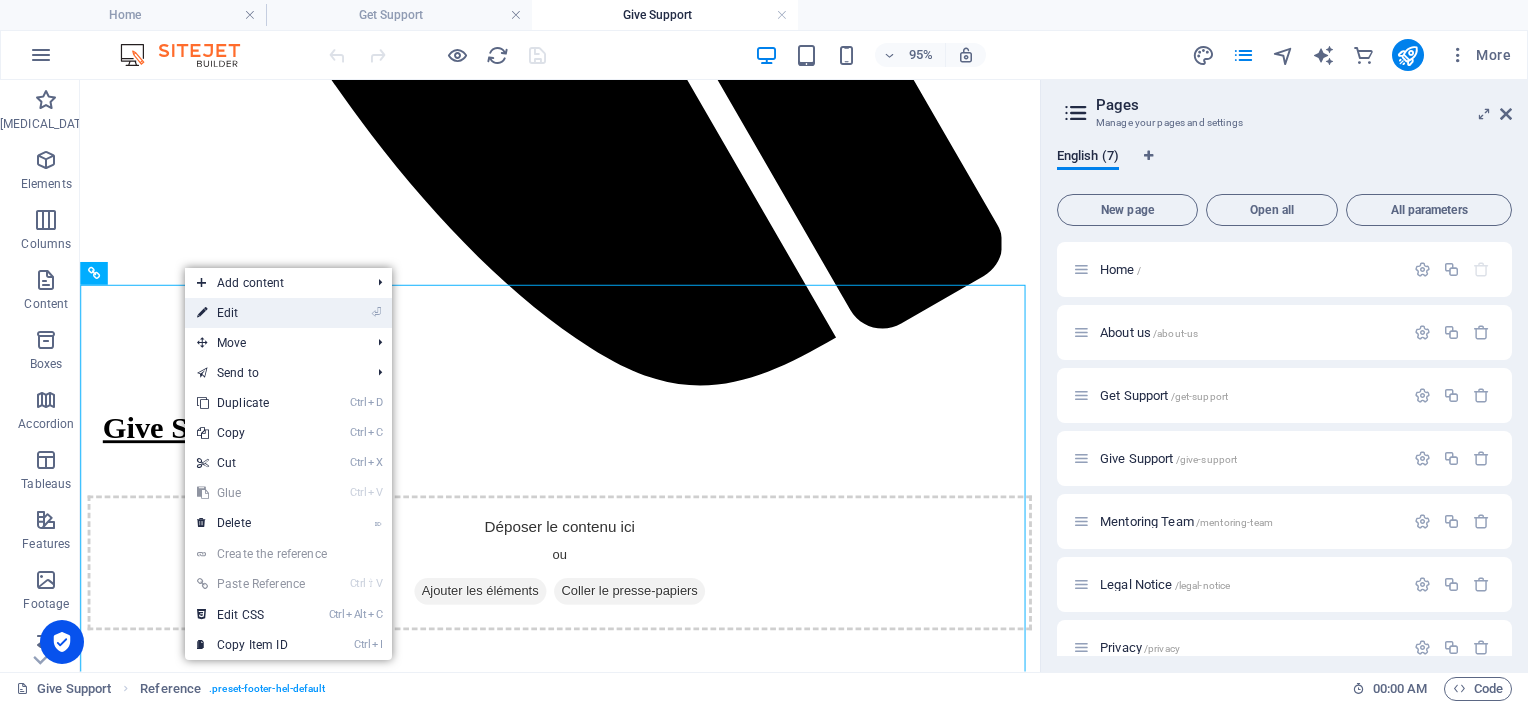 click on "⏎  Edit" at bounding box center [251, 313] 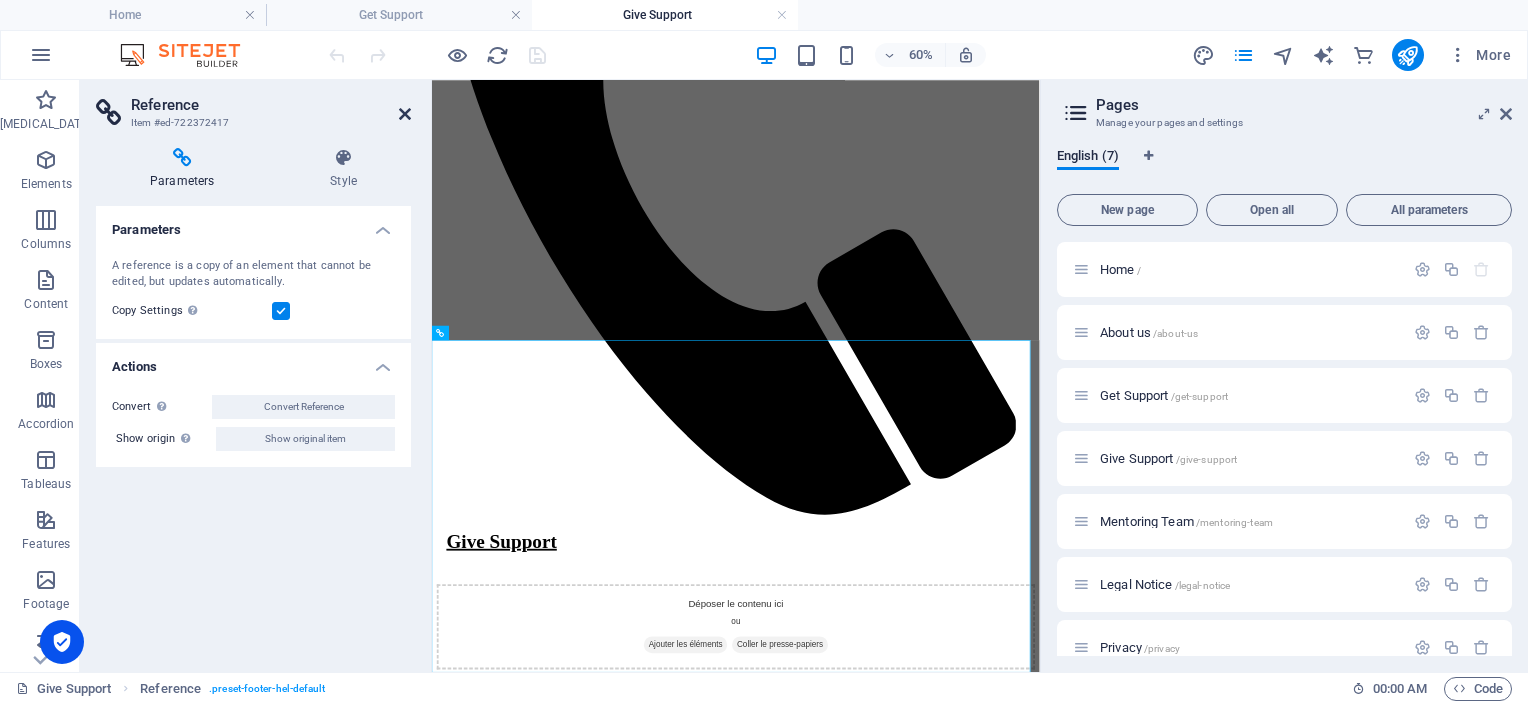 click at bounding box center (405, 114) 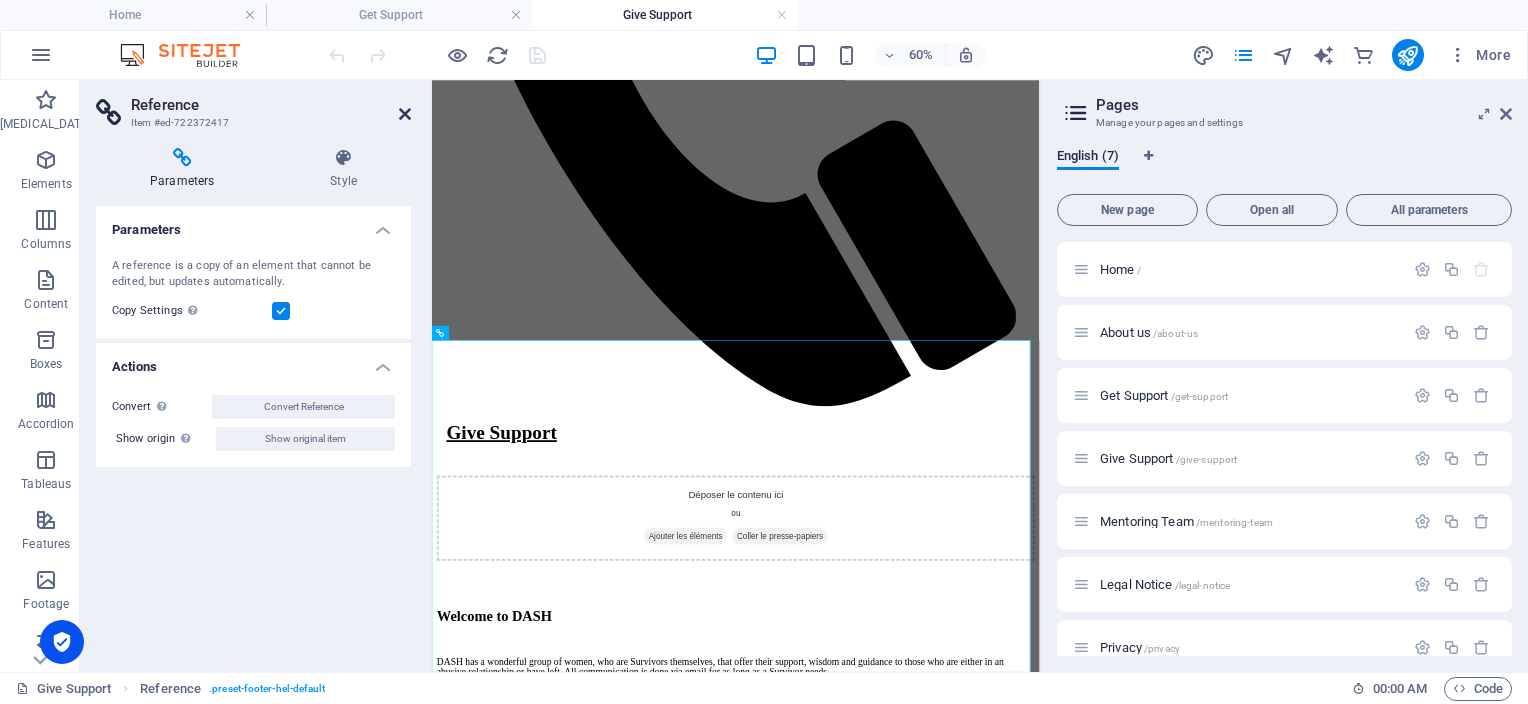 scroll, scrollTop: 1814, scrollLeft: 0, axis: vertical 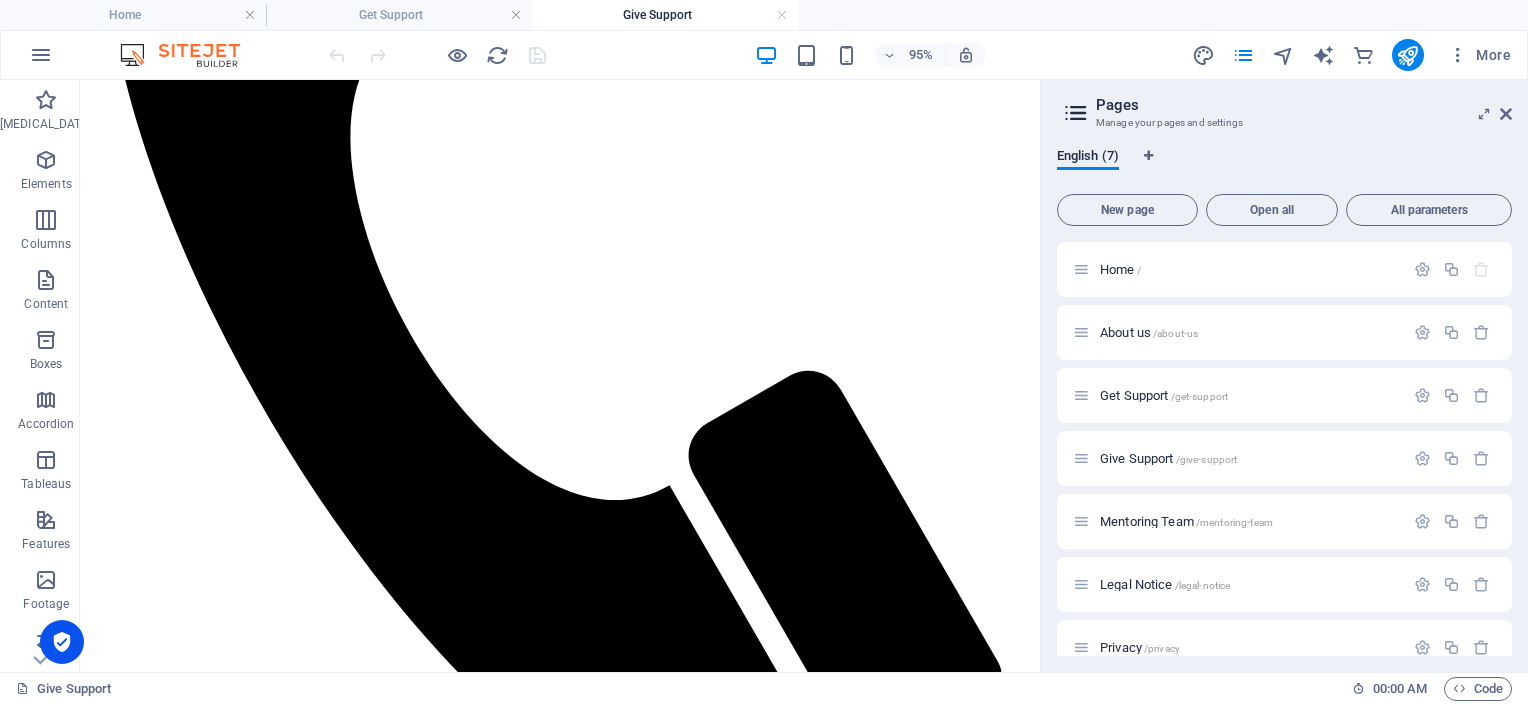 drag, startPoint x: 1082, startPoint y: 554, endPoint x: 1121, endPoint y: 513, distance: 56.586216 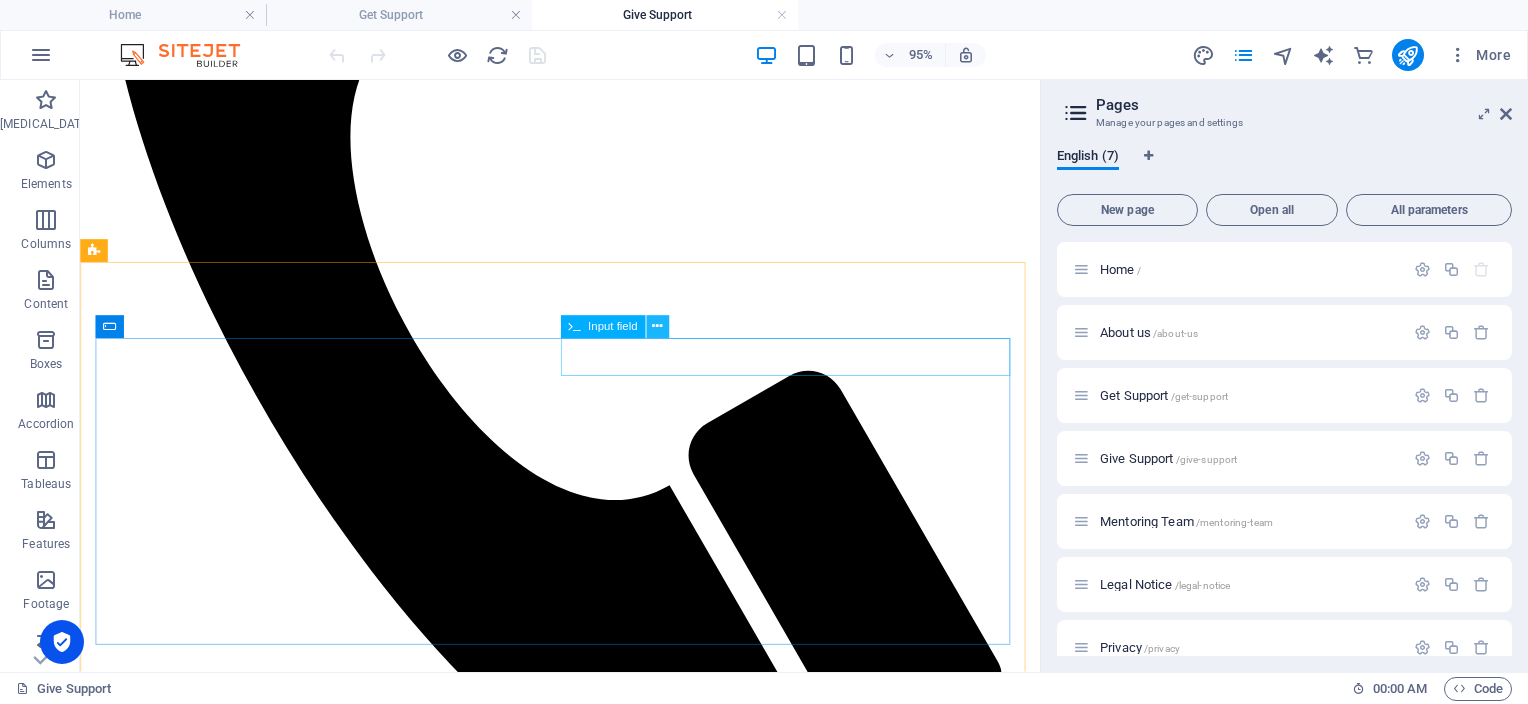 click at bounding box center (657, 327) 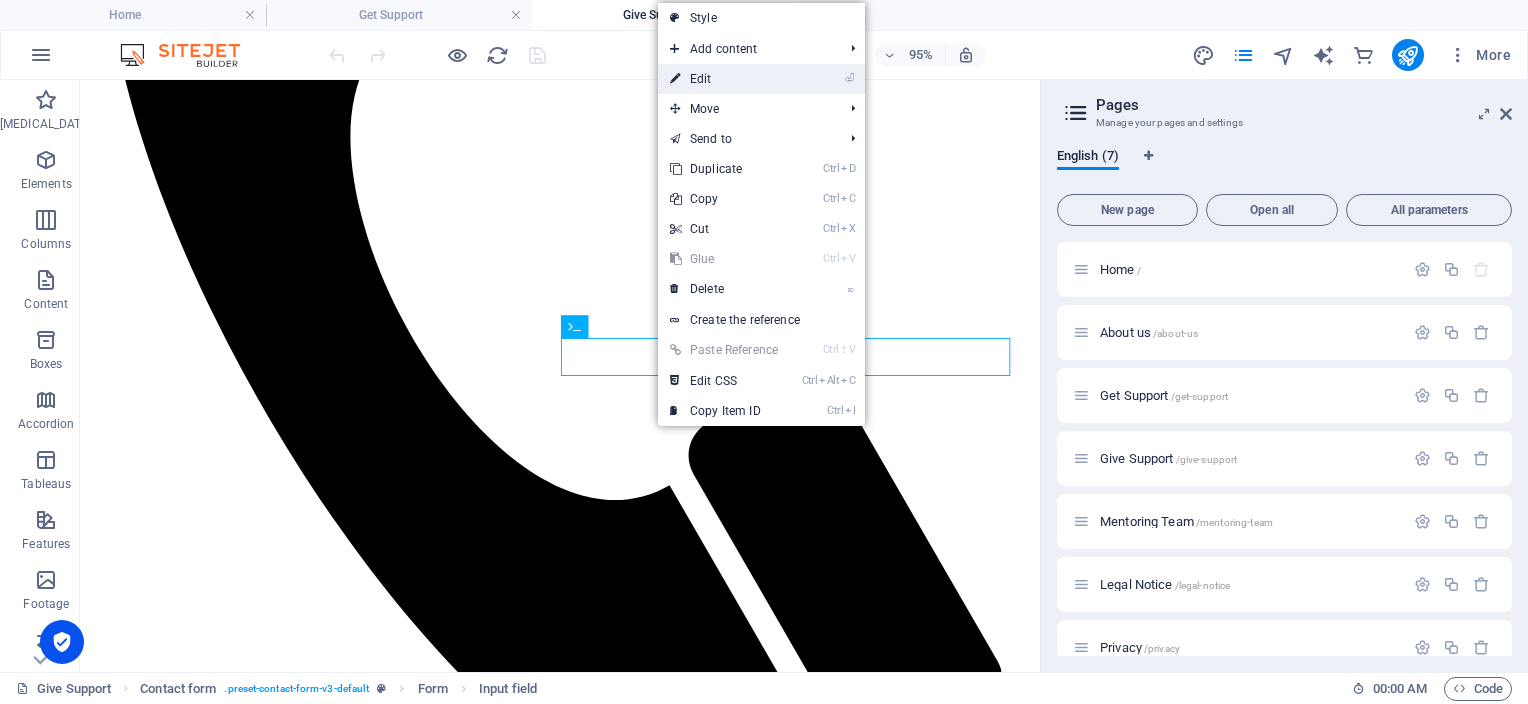 click on "⏎  Edit" at bounding box center [724, 79] 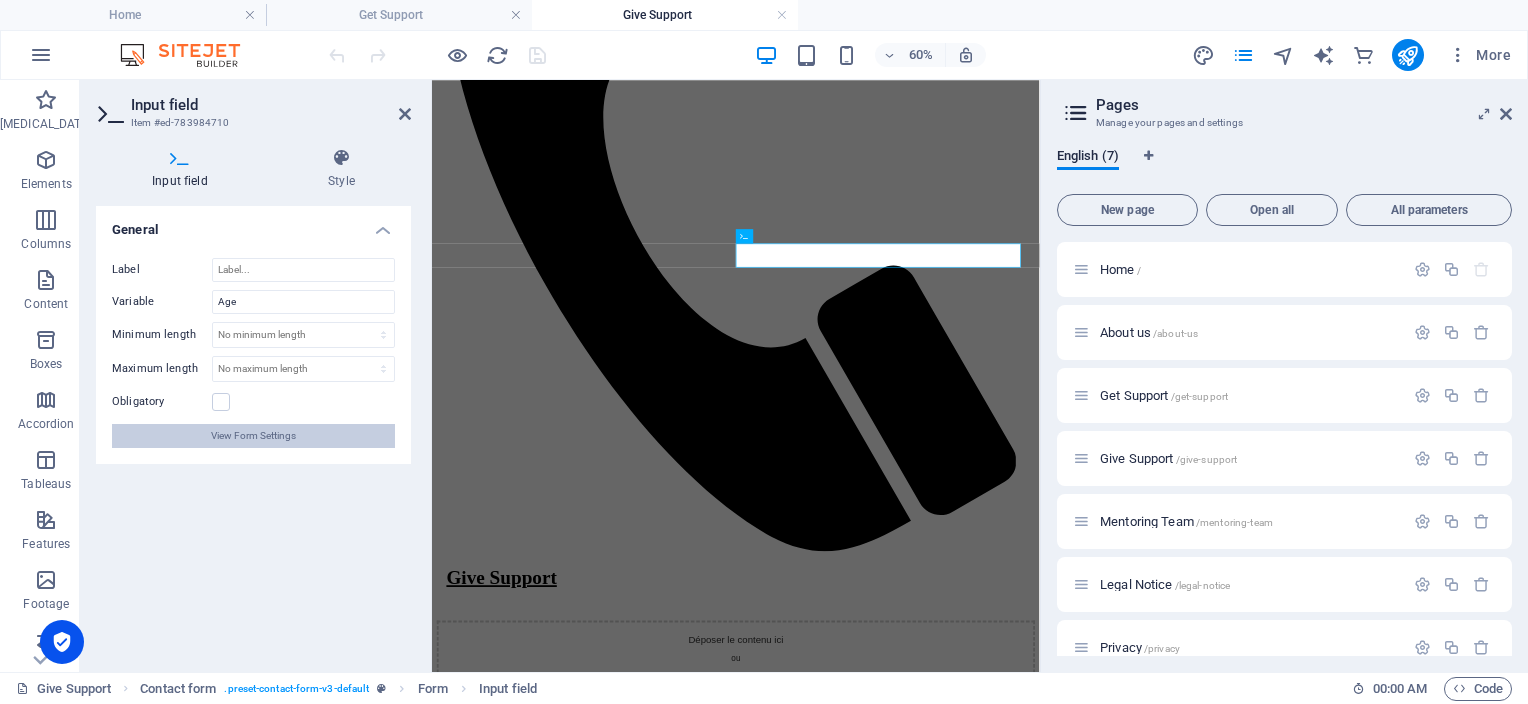 click on "View Form Settings" at bounding box center (253, 436) 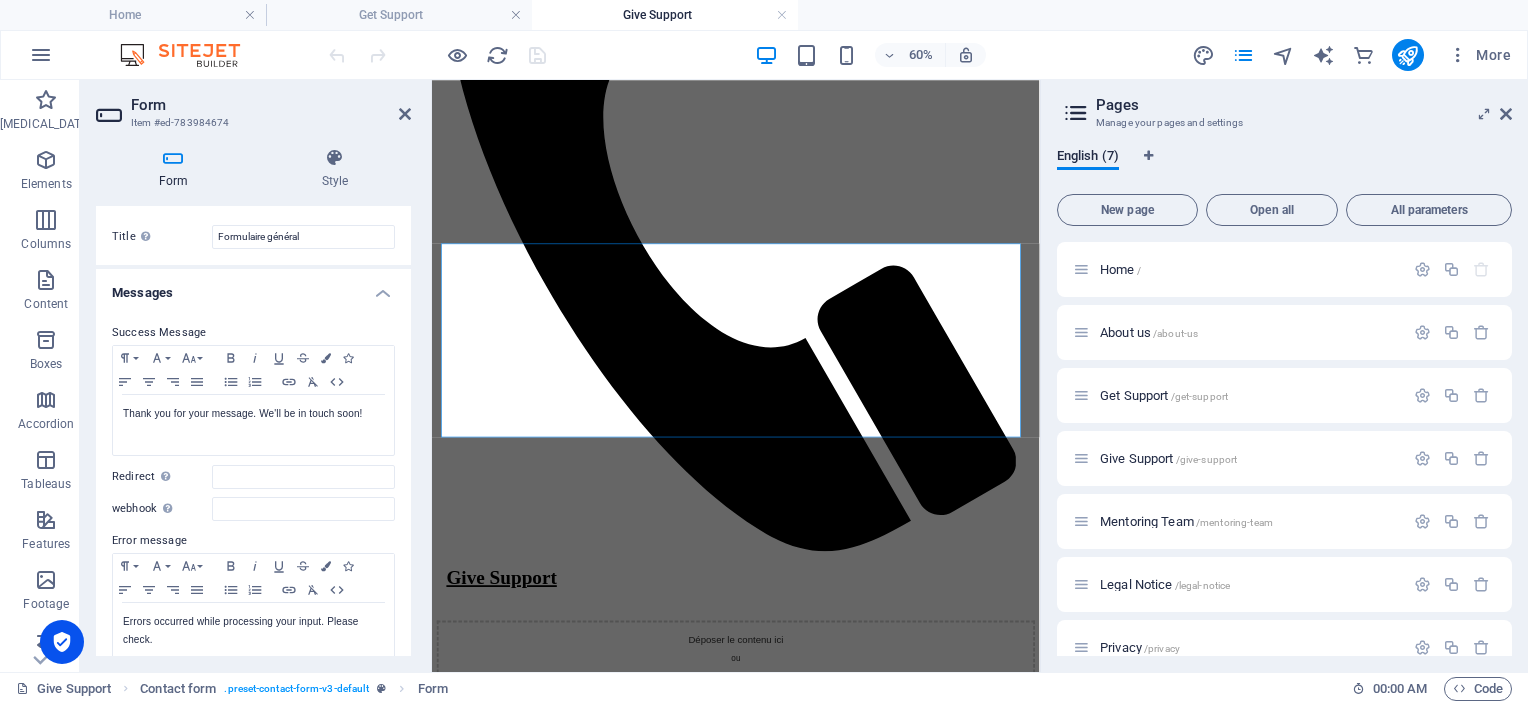 scroll, scrollTop: 0, scrollLeft: 0, axis: both 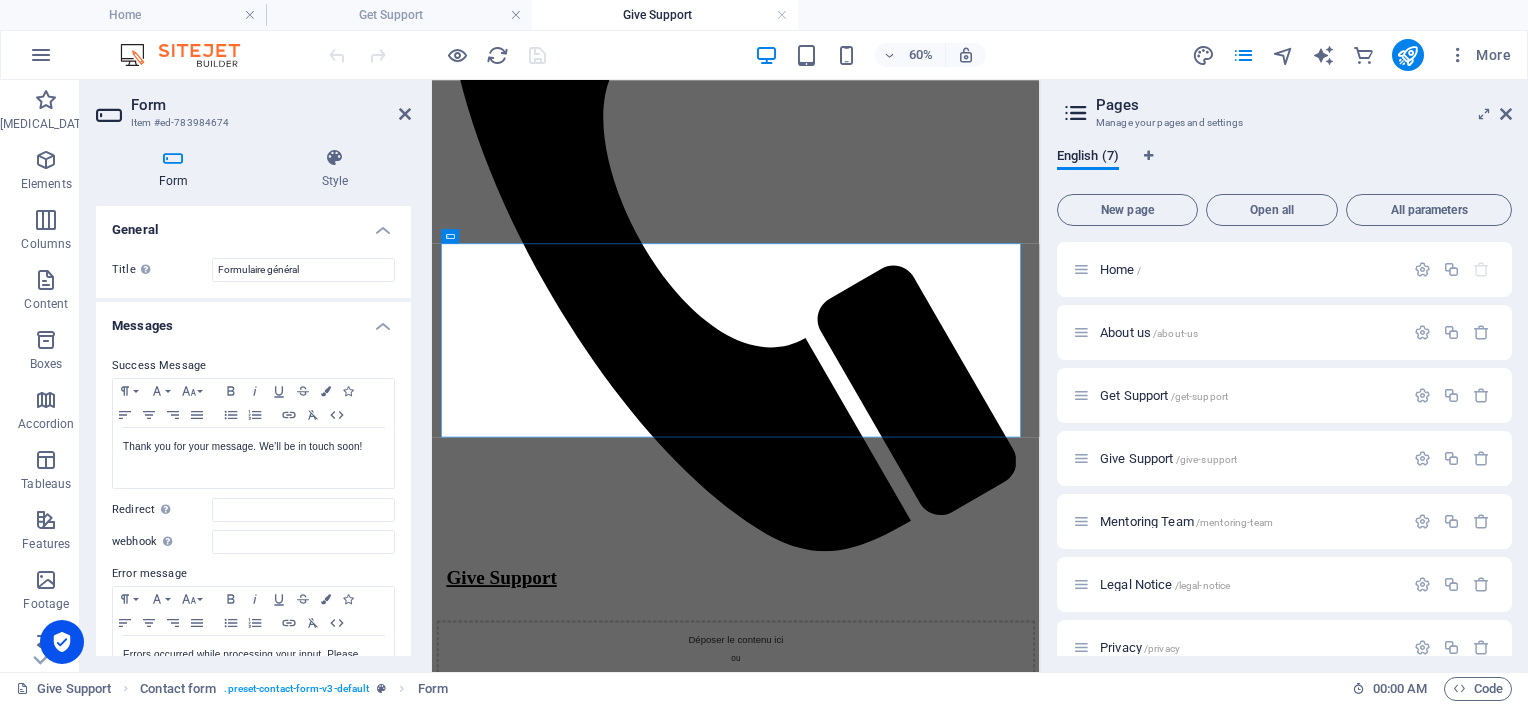 drag, startPoint x: 405, startPoint y: 291, endPoint x: 396, endPoint y: 330, distance: 40.024994 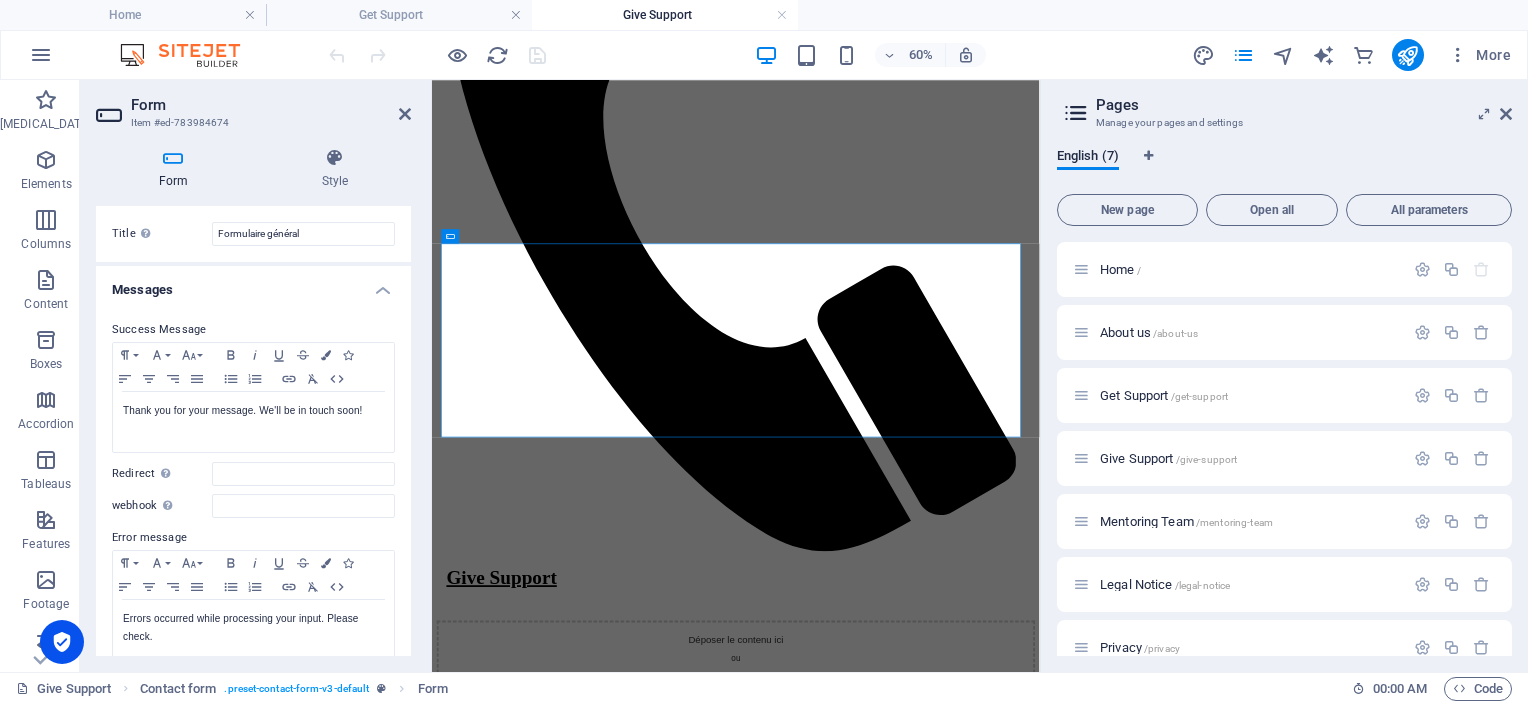 click on "Success Message Paragraph Format Normal Heading 1 Heading 2 Heading 3 Heading 4 Heading 5 Heading 6 Code Font Family Arial Georgia Impact Tahoma Times New Roman Verdana Font Size 8 9 10 11 12 14 18 24 30 36 48 60 72 96 Bold Italic Underline Strikethrough Colors Icons Align Left Align Center Align Right Align Justify Unordered List Ordered List Insert Link Clear Formatting HTML Thank you for your message. We'll be in touch soon! Ce message s'affiche lorsque le formulaire a bien été envoyé... Redirect Set a target for redirection when a form has been successfully submitted (for example, a success page for submission). webhook A "webhook" is a push notification from this form to another server. Every time a visitor submits a form, the data is pushed to your server. Error message Paragraph Format Normal Heading 1 Heading 2 Heading 3 Heading 4 Heading 5 Heading 6 Code Font Family Arial Georgia Impact Tahoma Times New Roman Verdana Font Size 8 9 10 11 12 14 18 24 30 36 48 60 72 96 Bold Italic Underline Colors" at bounding box center (253, 490) 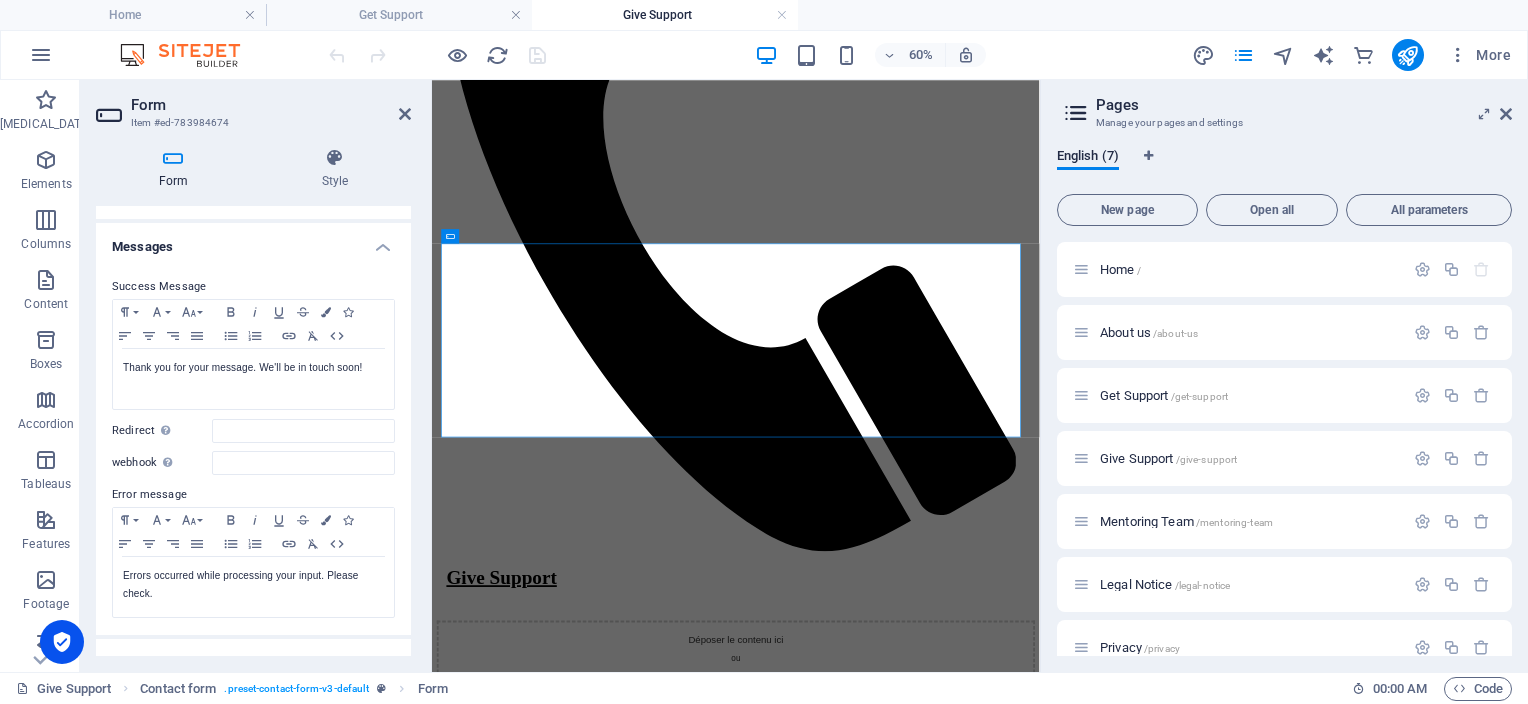 drag, startPoint x: 406, startPoint y: 344, endPoint x: 399, endPoint y: 375, distance: 31.780497 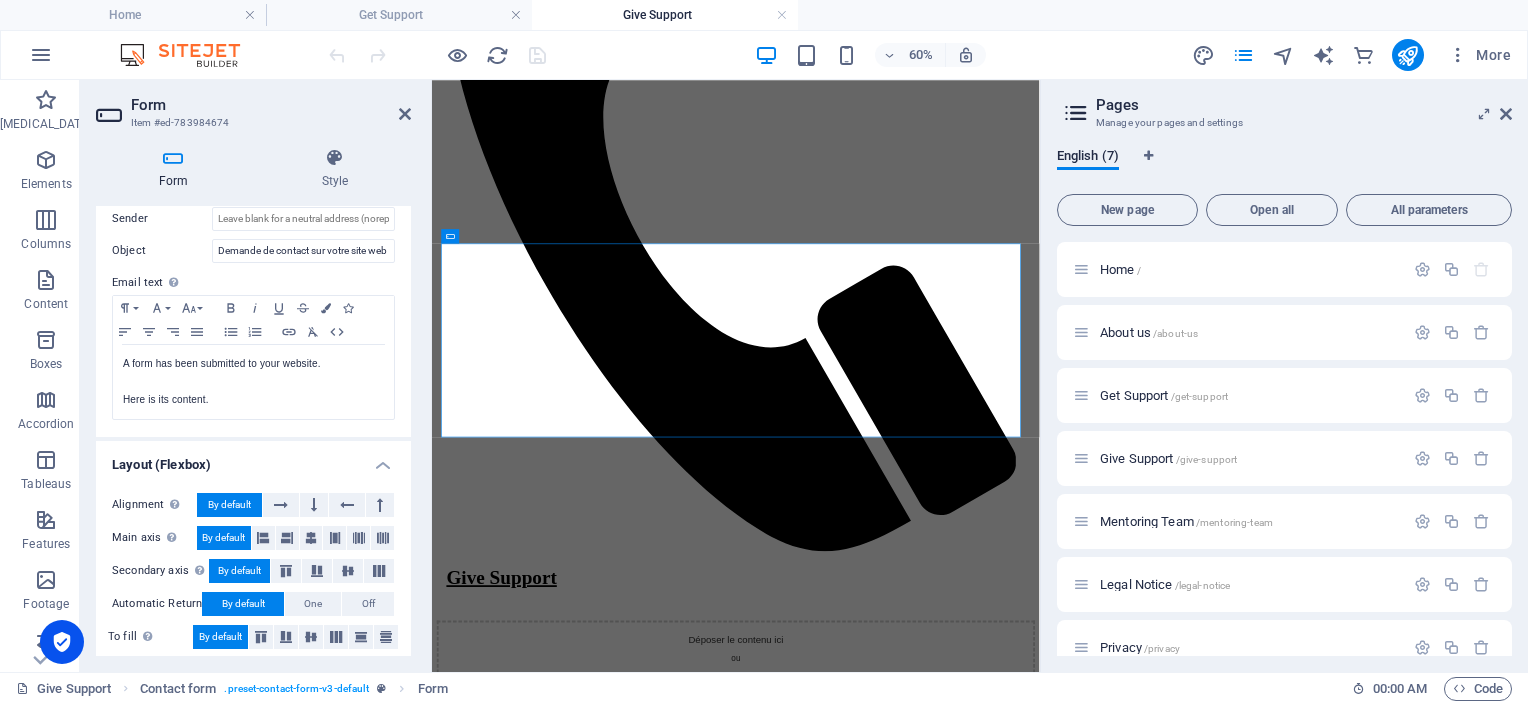 scroll, scrollTop: 667, scrollLeft: 0, axis: vertical 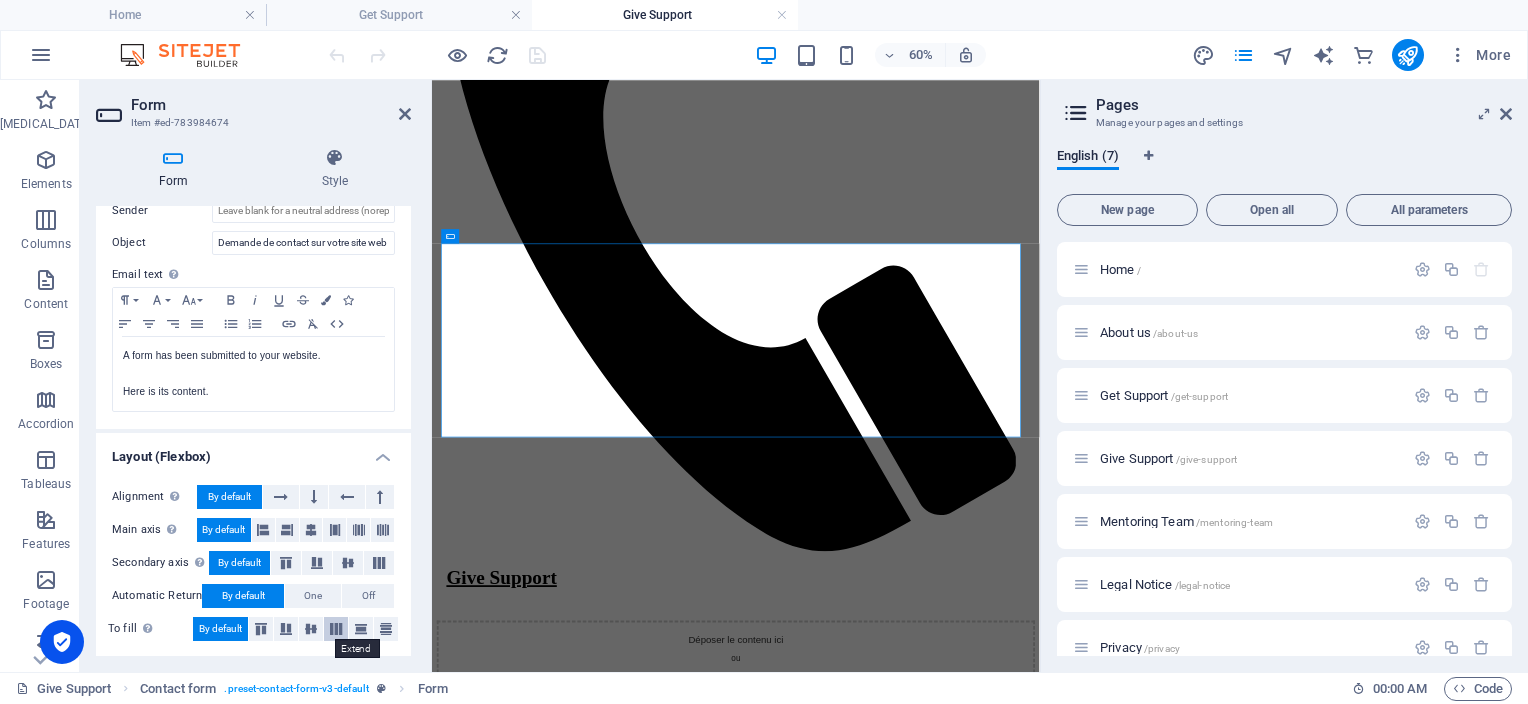 click at bounding box center (336, 629) 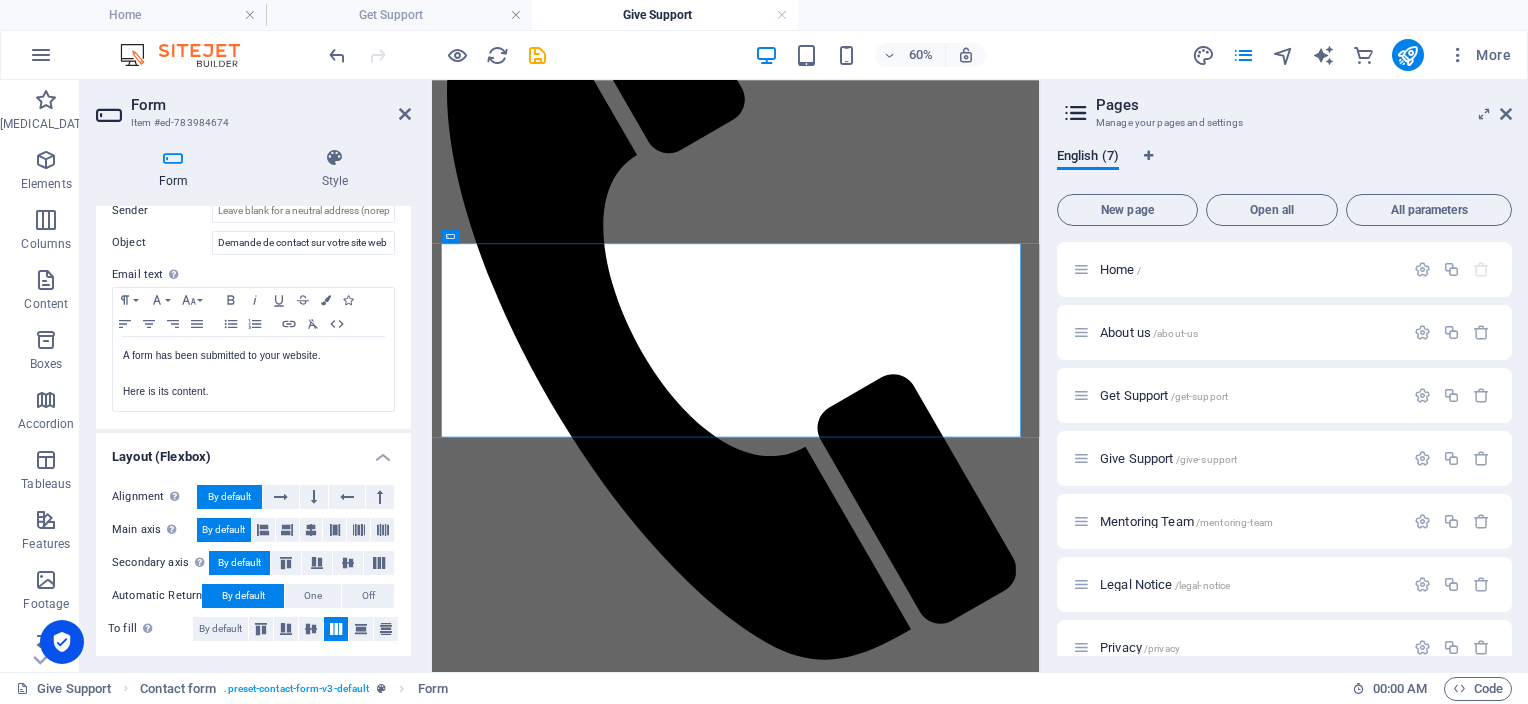 drag, startPoint x: 411, startPoint y: 560, endPoint x: 418, endPoint y: 496, distance: 64.381676 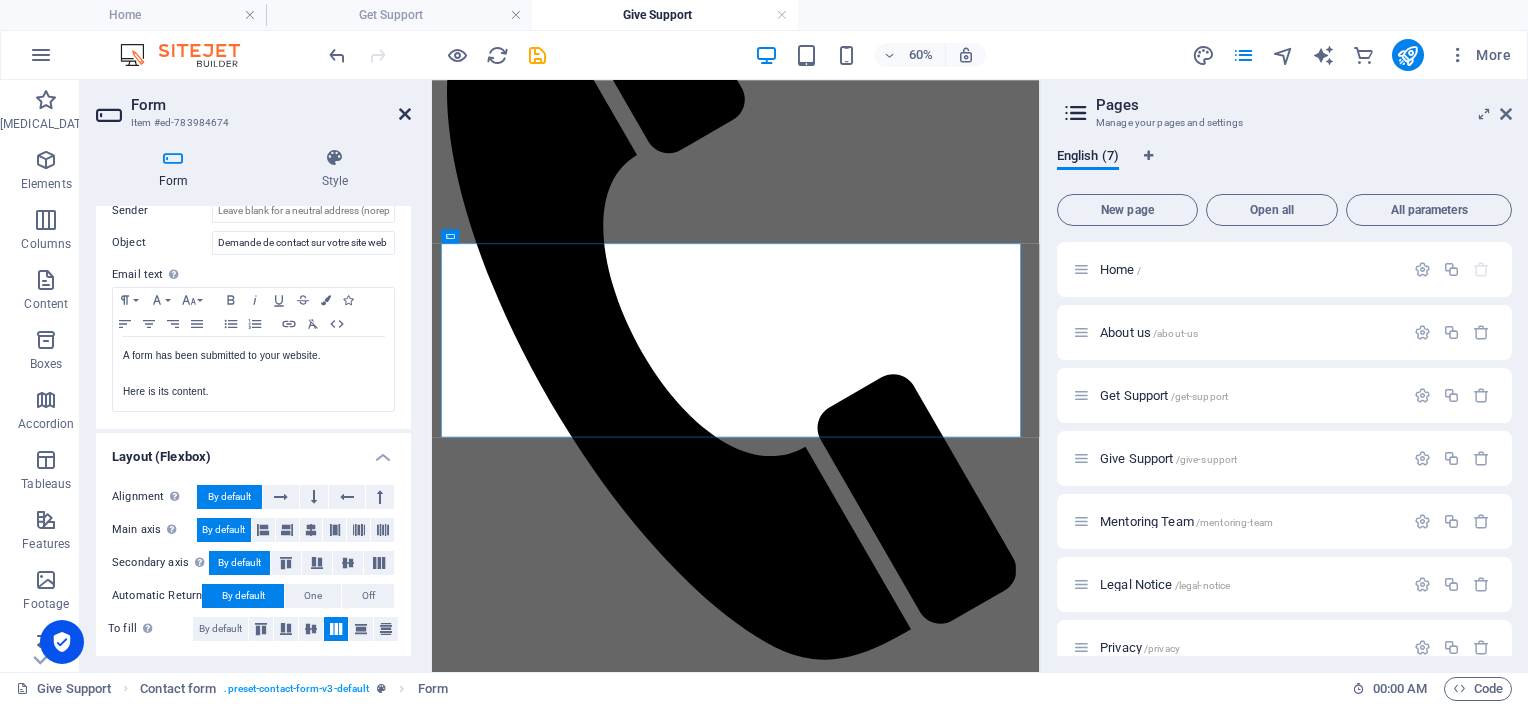 click at bounding box center (405, 114) 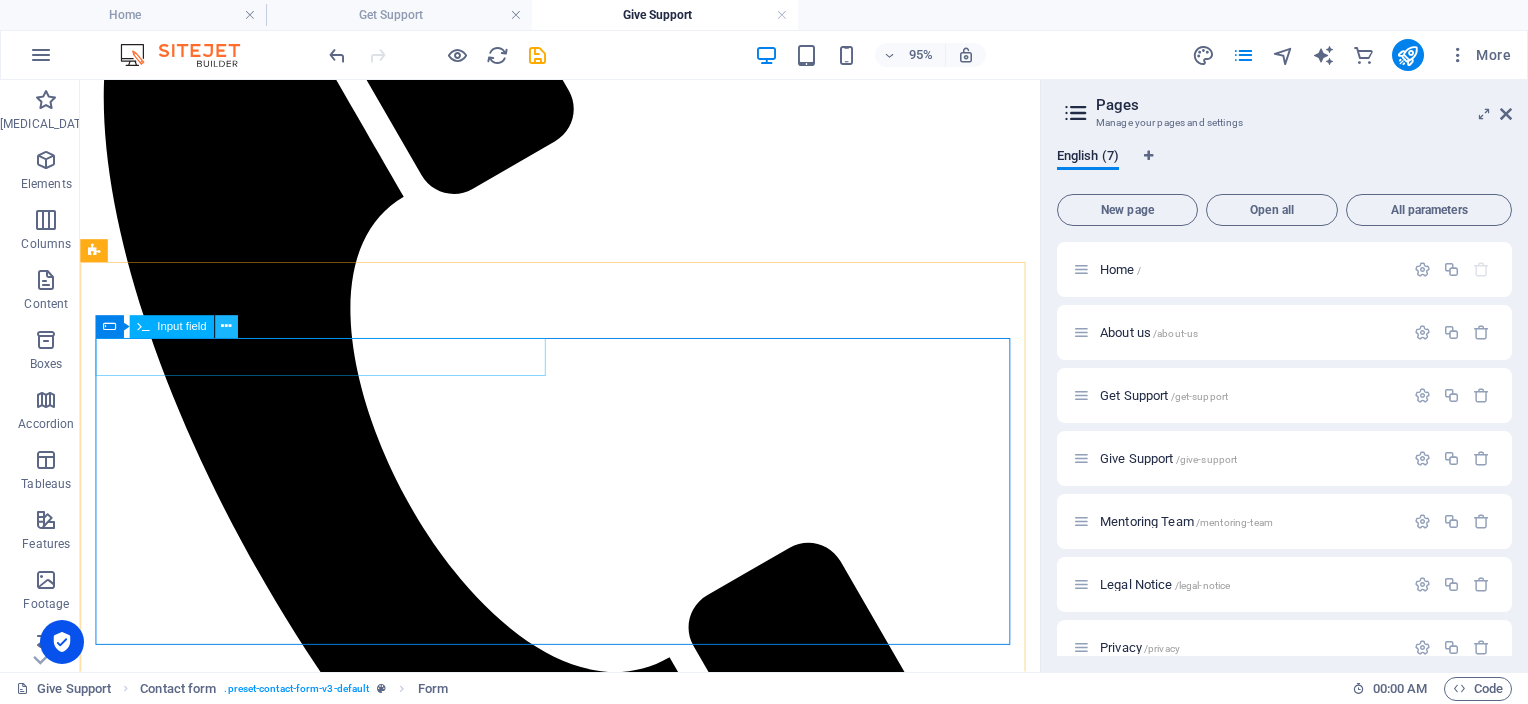 click at bounding box center (226, 327) 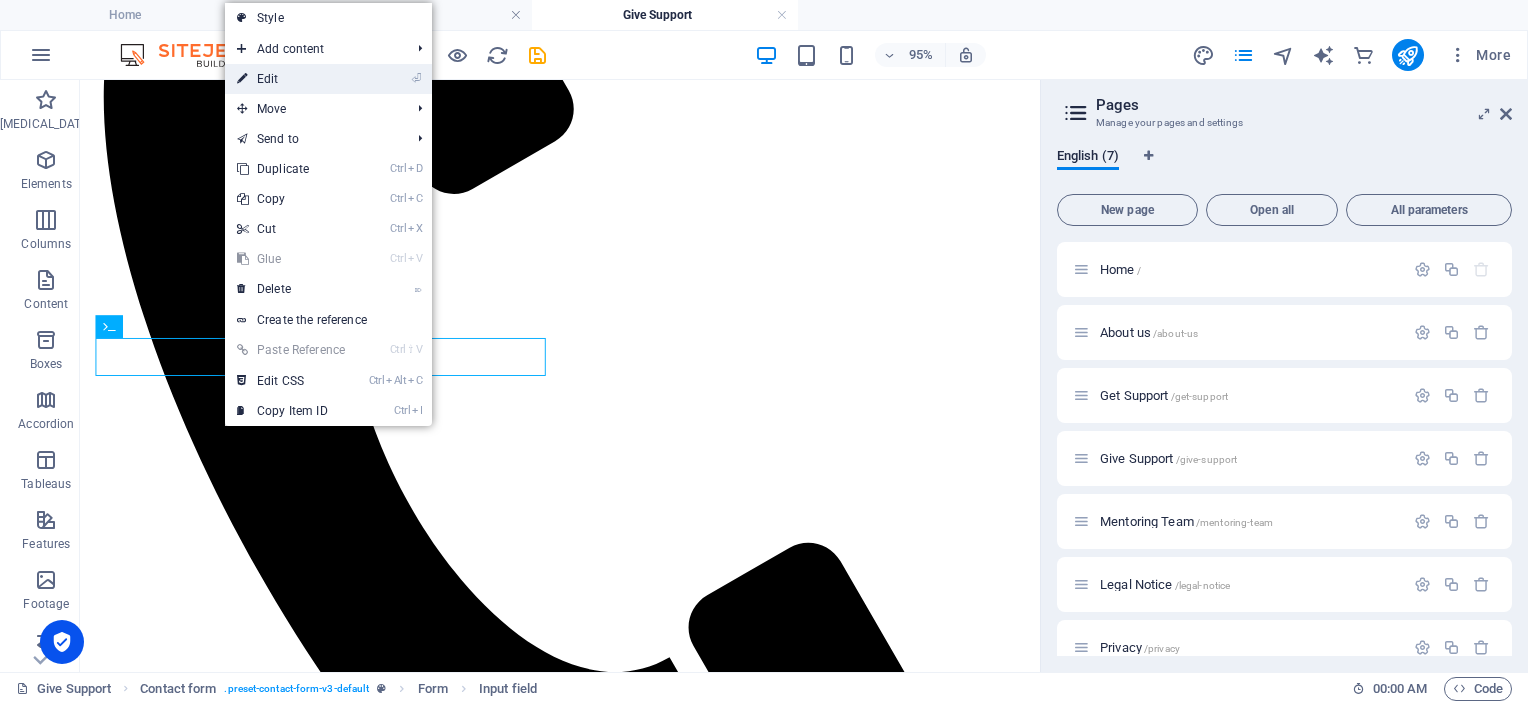 click on "⏎  Edit" at bounding box center (291, 79) 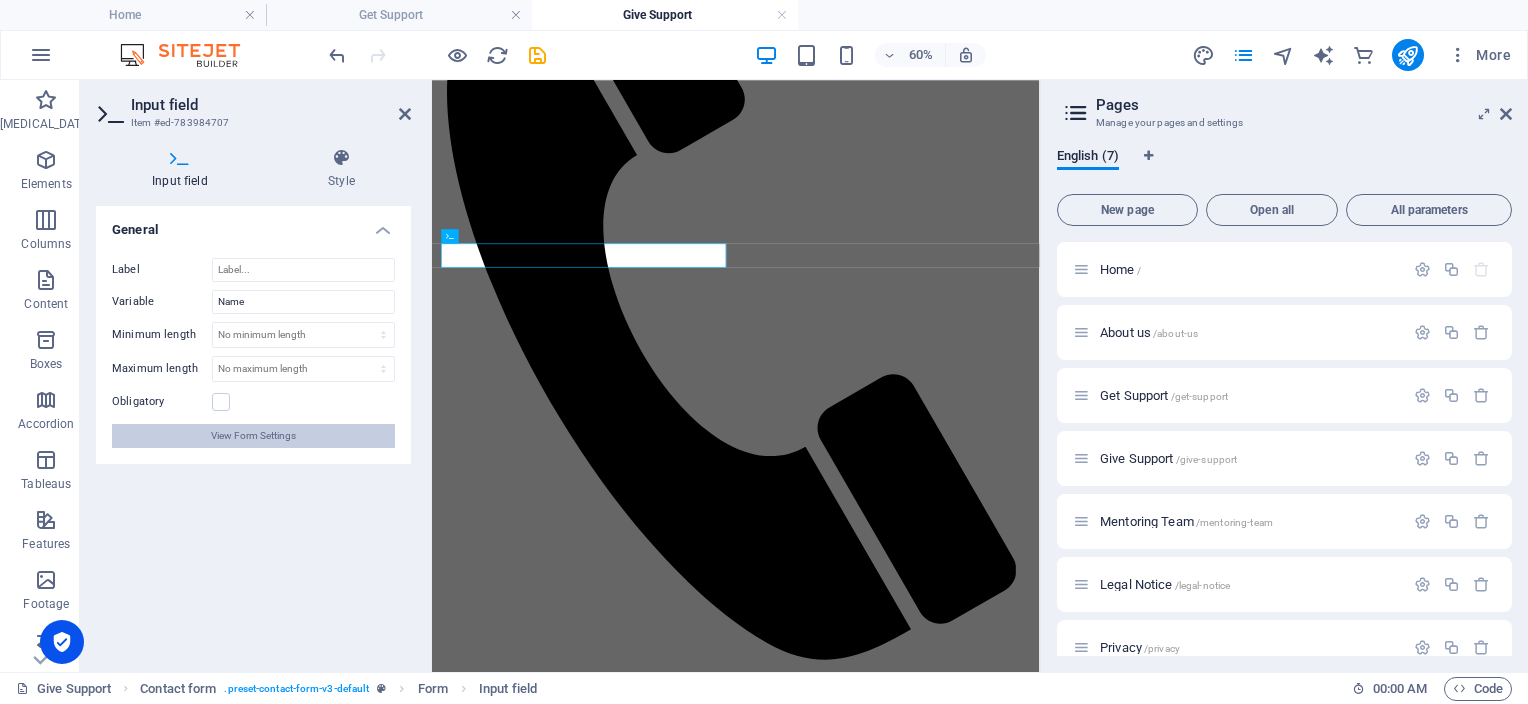 click on "View Form Settings" at bounding box center (253, 436) 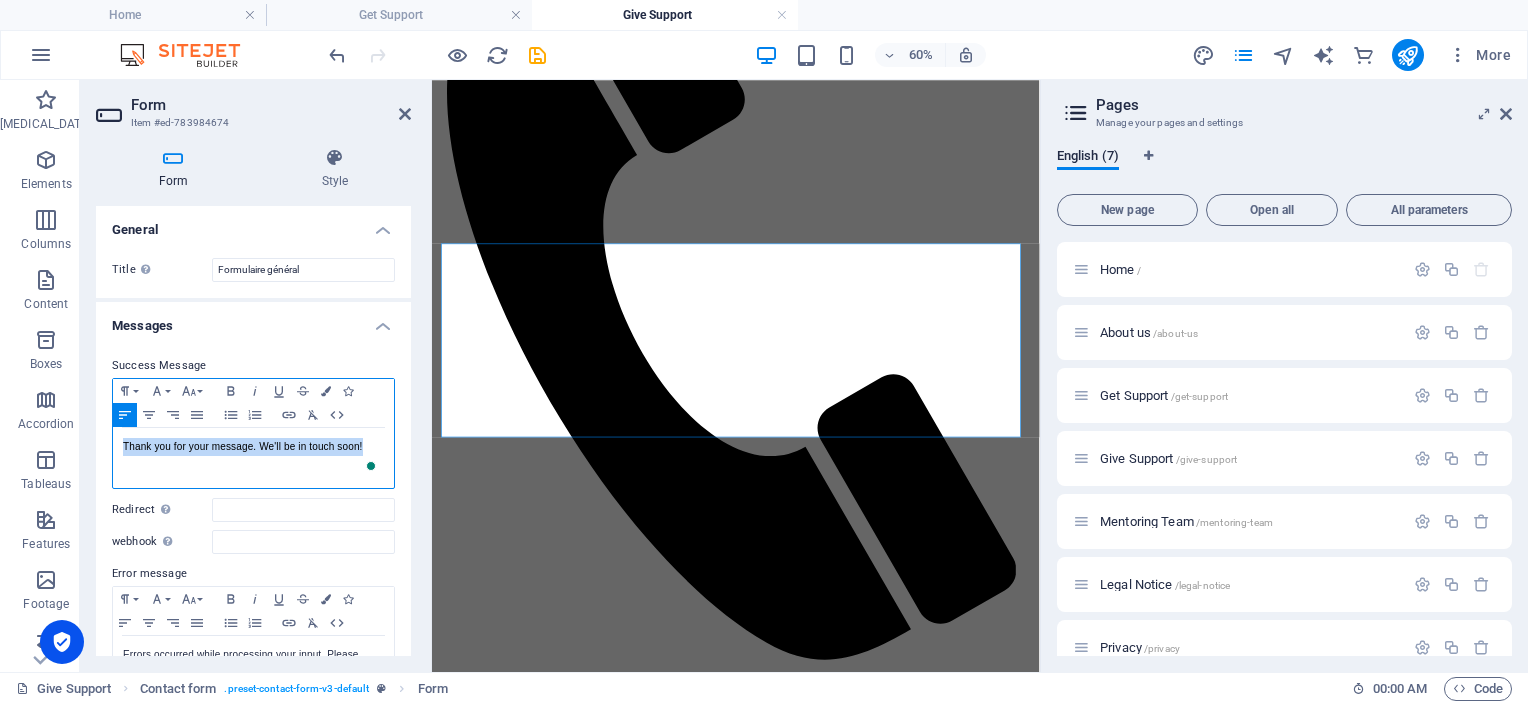 drag, startPoint x: 370, startPoint y: 442, endPoint x: 108, endPoint y: 443, distance: 262.00192 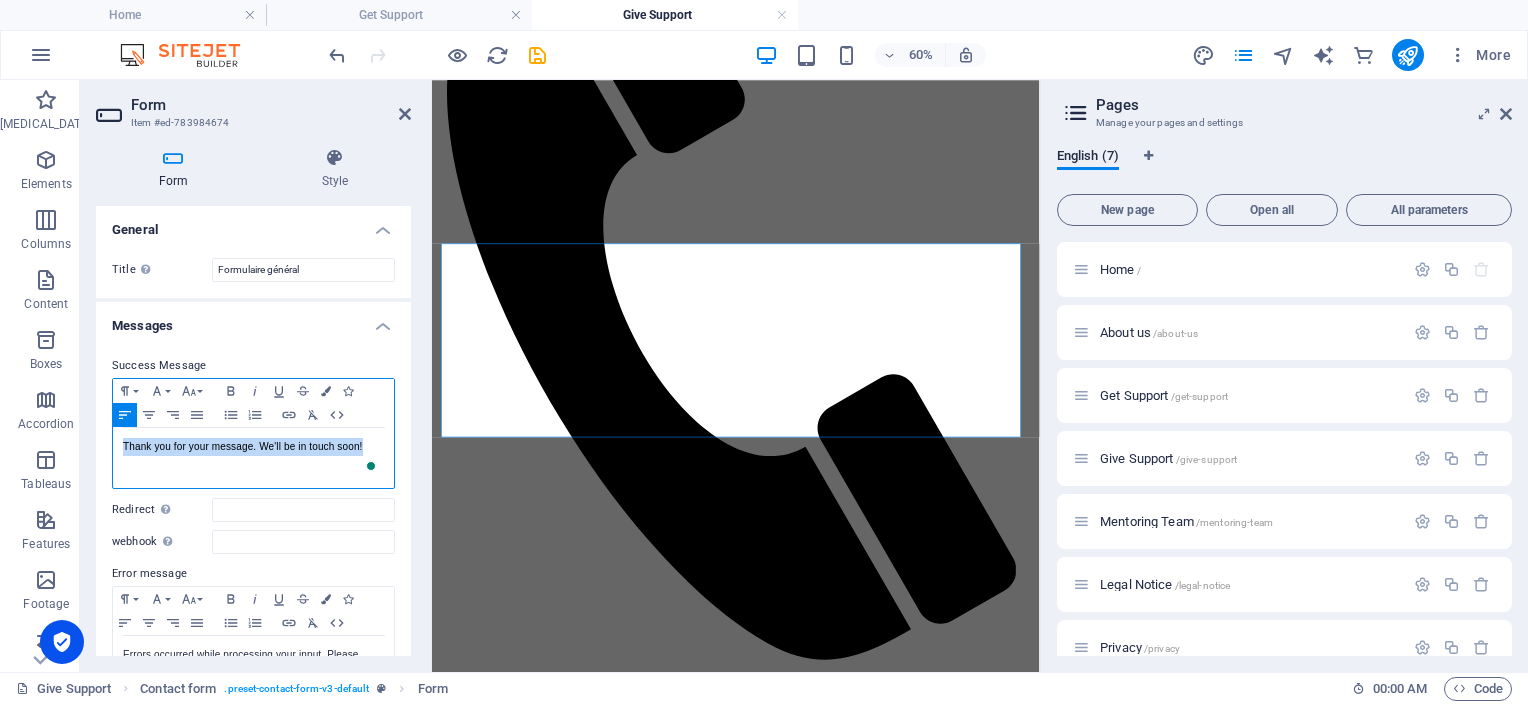 click on "Success Message Paragraph Format Normal Heading 1 Heading 2 Heading 3 Heading 4 Heading 5 Heading 6 Code Font Family Arial Georgia Impact Tahoma Times New Roman Verdana Font Size 8 9 10 11 12 14 18 24 30 36 48 60 72 96 Bold Italic Underline Strikethrough Colors Icons Align Left Align Center Align Right Align Justify Unordered List Ordered List Insert Link Clear Formatting HTML Thank you for your message. We'll be in touch soon! Ce message s'affiche lorsque le formulaire a bien été envoyé... Redirect Set a target for redirection when a form has been successfully submitted (for example, a success page for submission). webhook A "webhook" is a push notification from this form to another server. Every time a visitor submits a form, the data is pushed to your server. Error message Paragraph Format Normal Heading 1 Heading 2 Heading 3 Heading 4 Heading 5 Heading 6 Code Font Family Arial Georgia Impact Tahoma Times New Roman Verdana Font Size 8 9 10 11 12 14 18 24 30 36 48 60 72 96 Bold Italic Underline Colors" at bounding box center (253, 526) 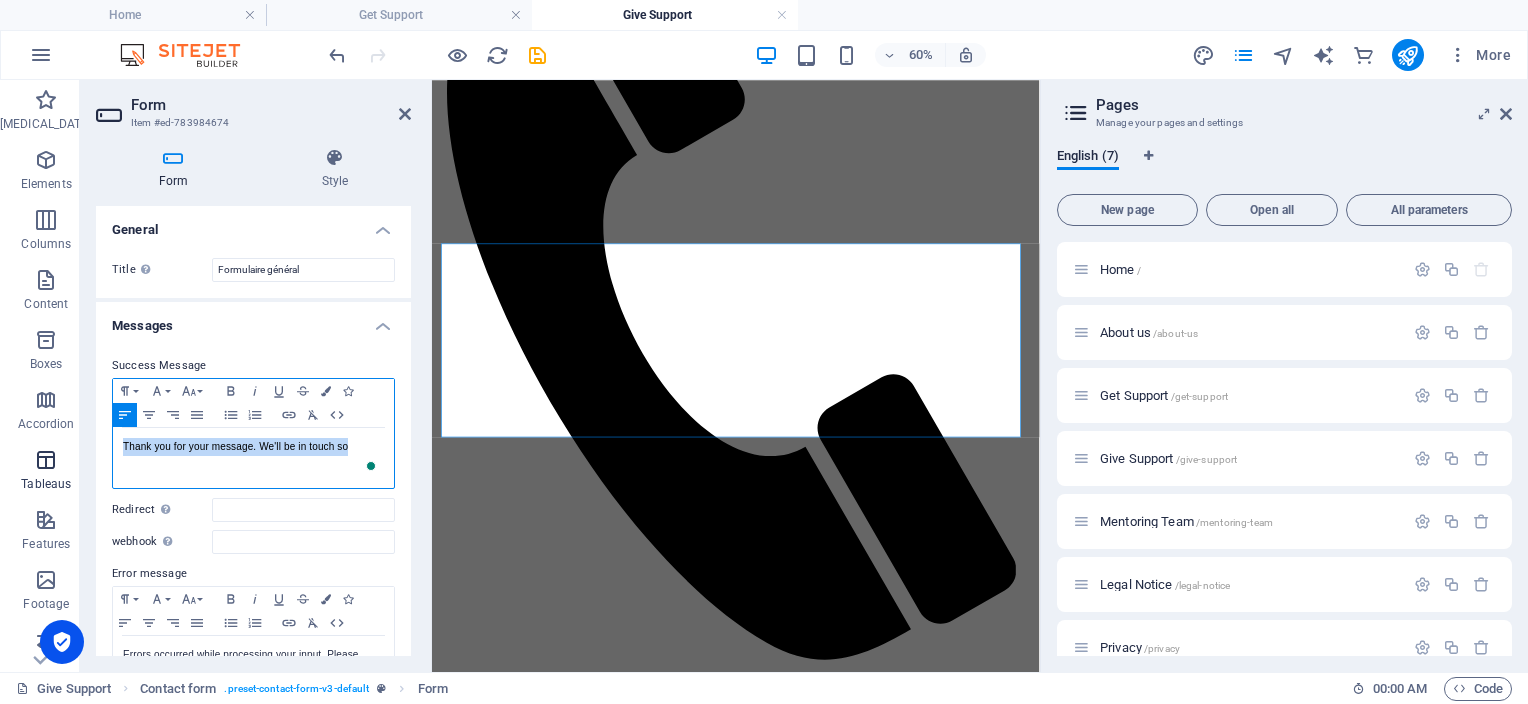 drag, startPoint x: 356, startPoint y: 448, endPoint x: 72, endPoint y: 460, distance: 284.25342 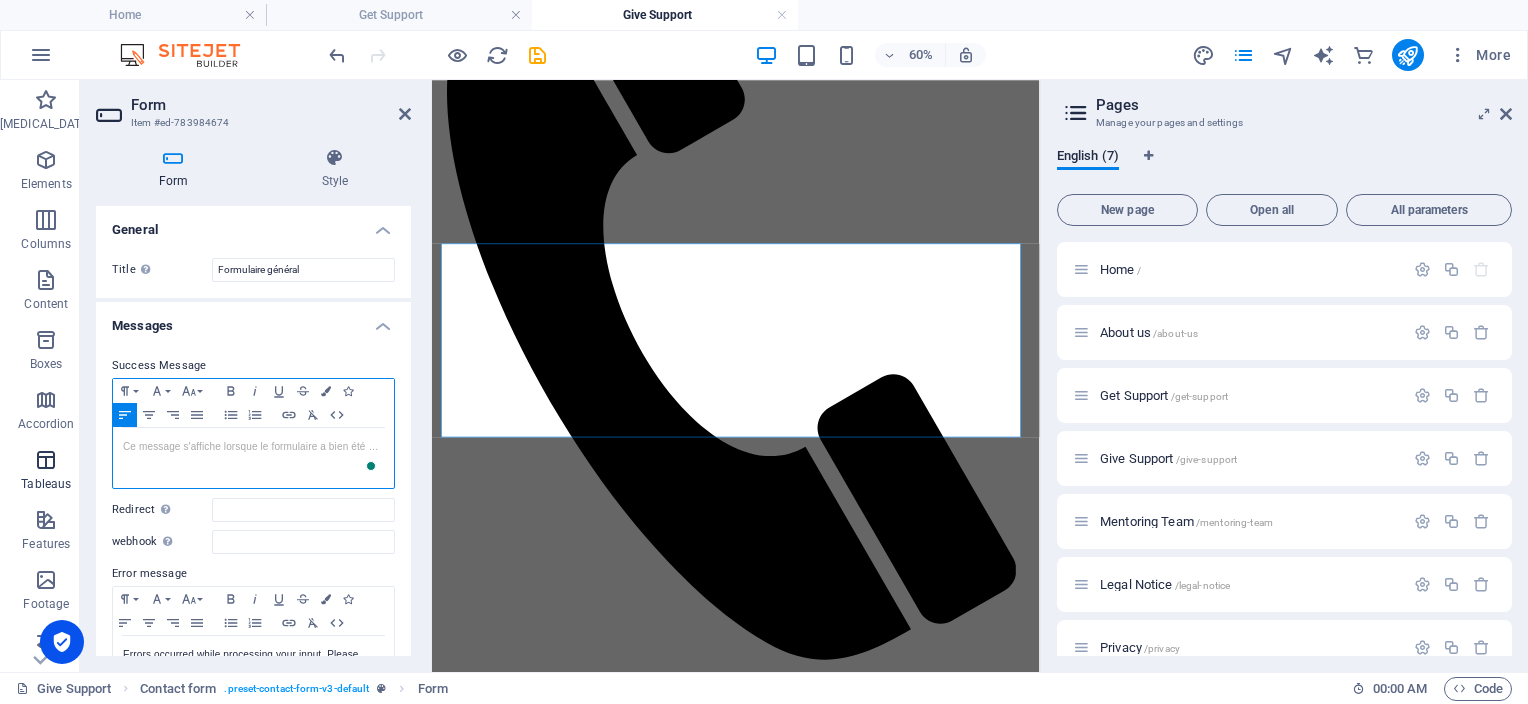 type 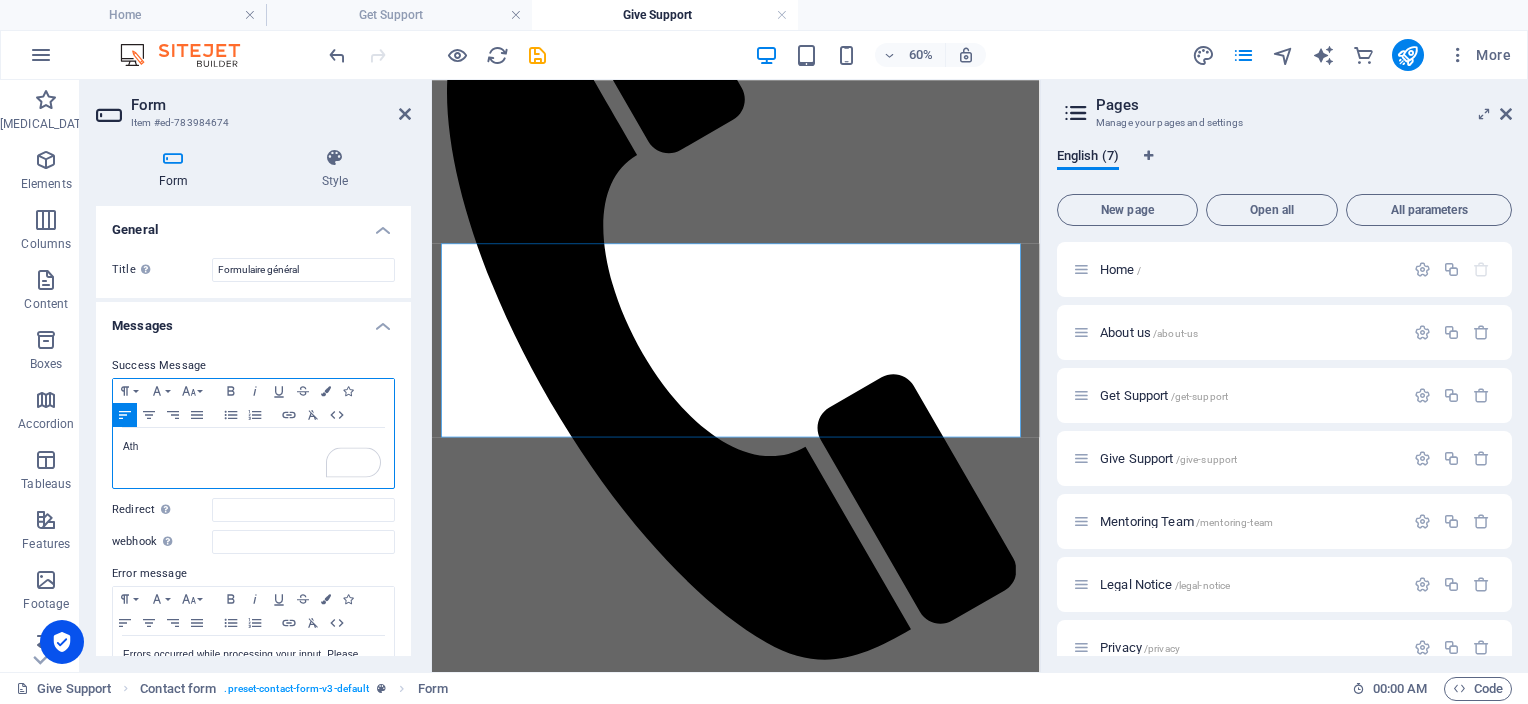 click on "Ath" at bounding box center (253, 447) 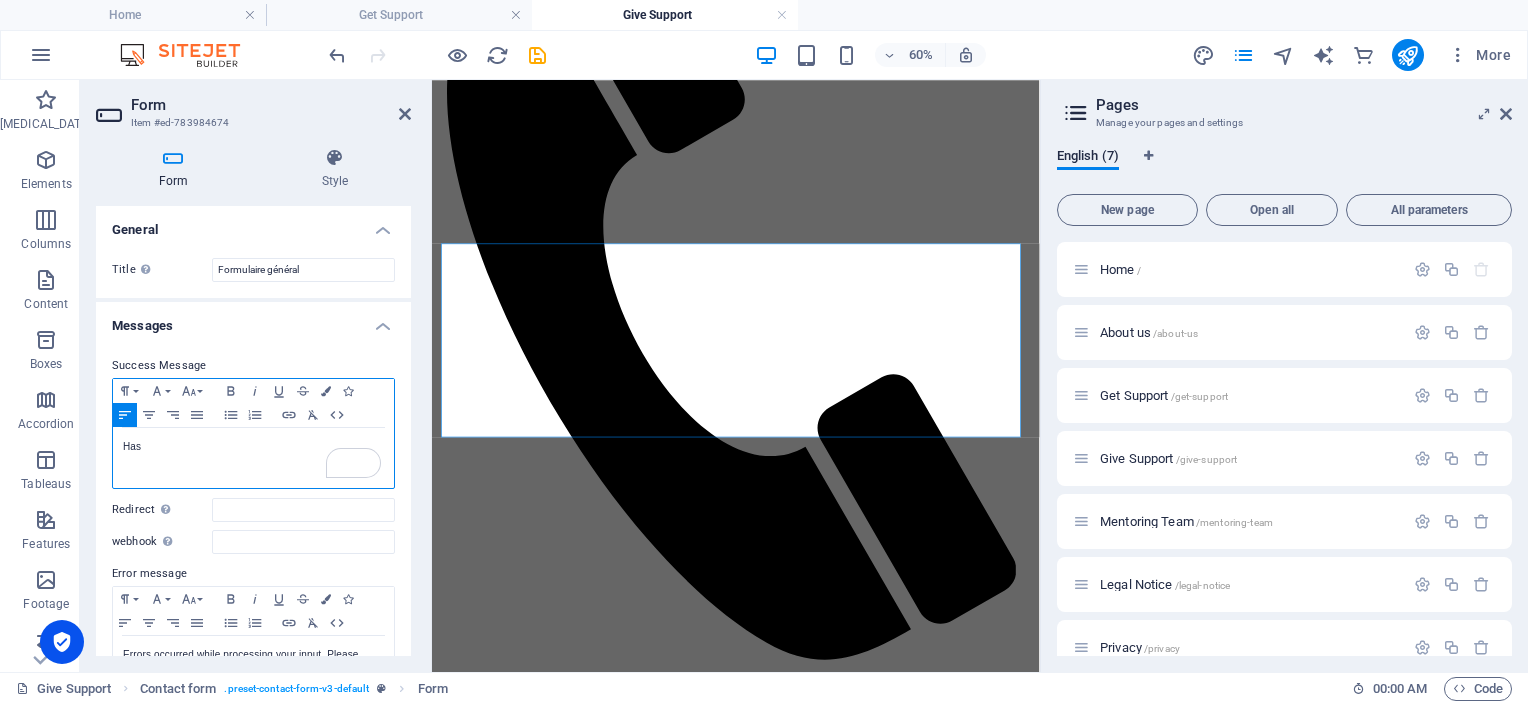click on "Has" at bounding box center (253, 447) 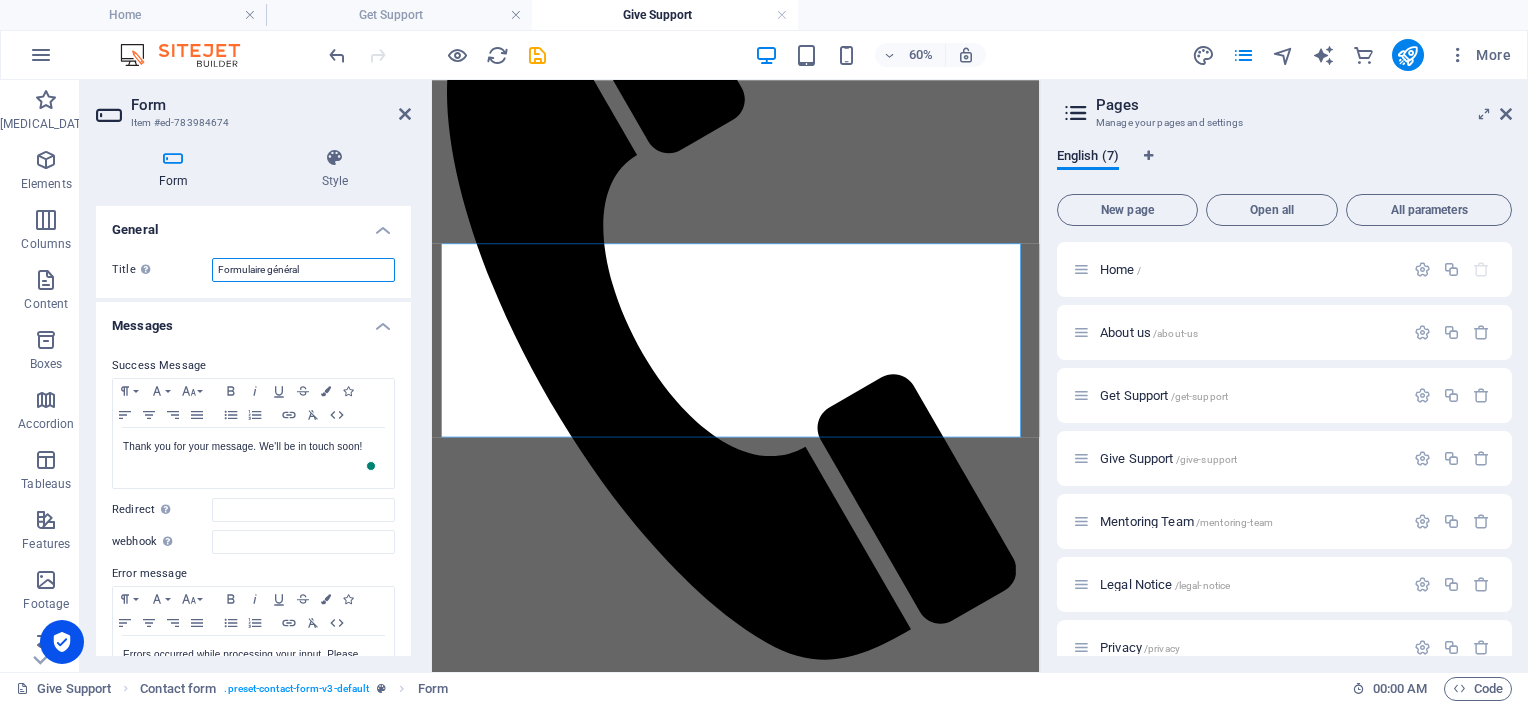 click on "Formulaire général" at bounding box center [303, 270] 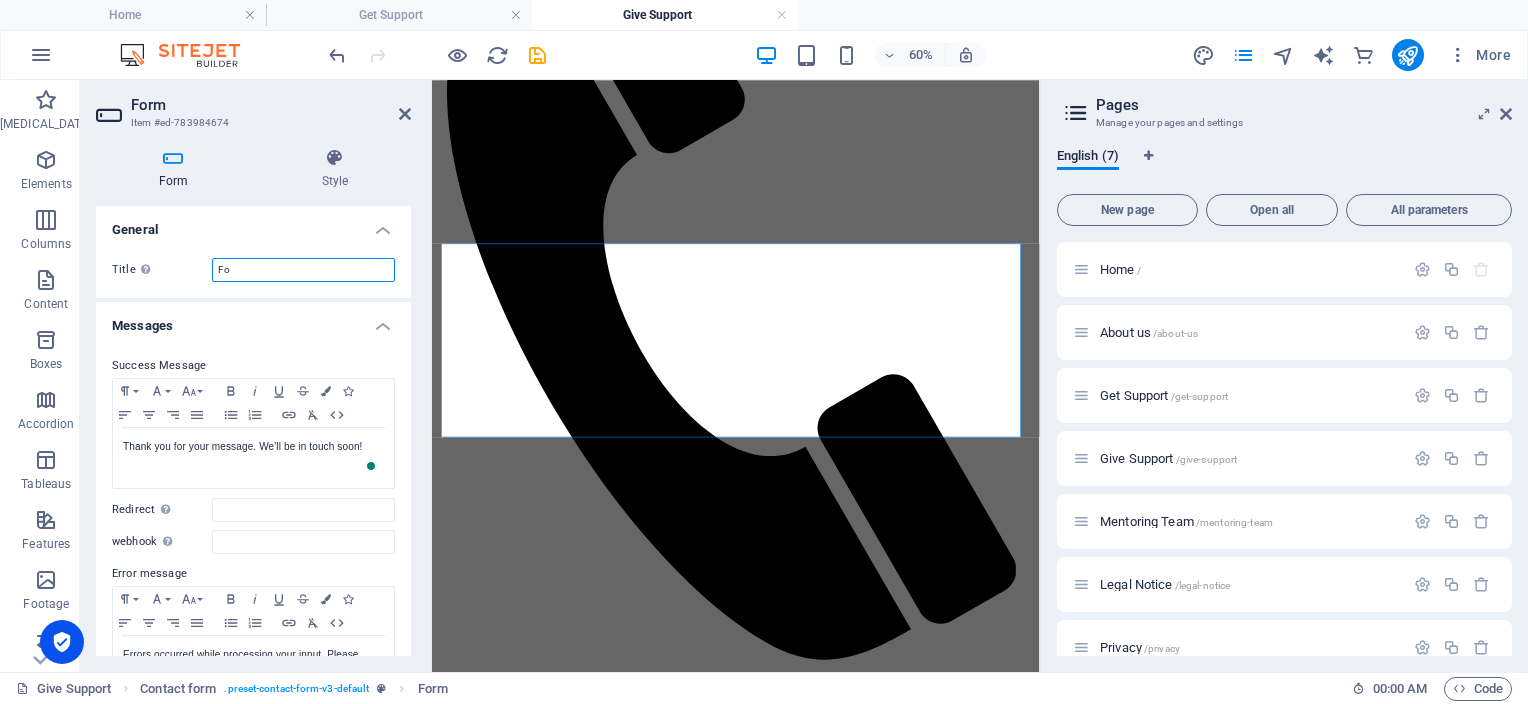 type on "F" 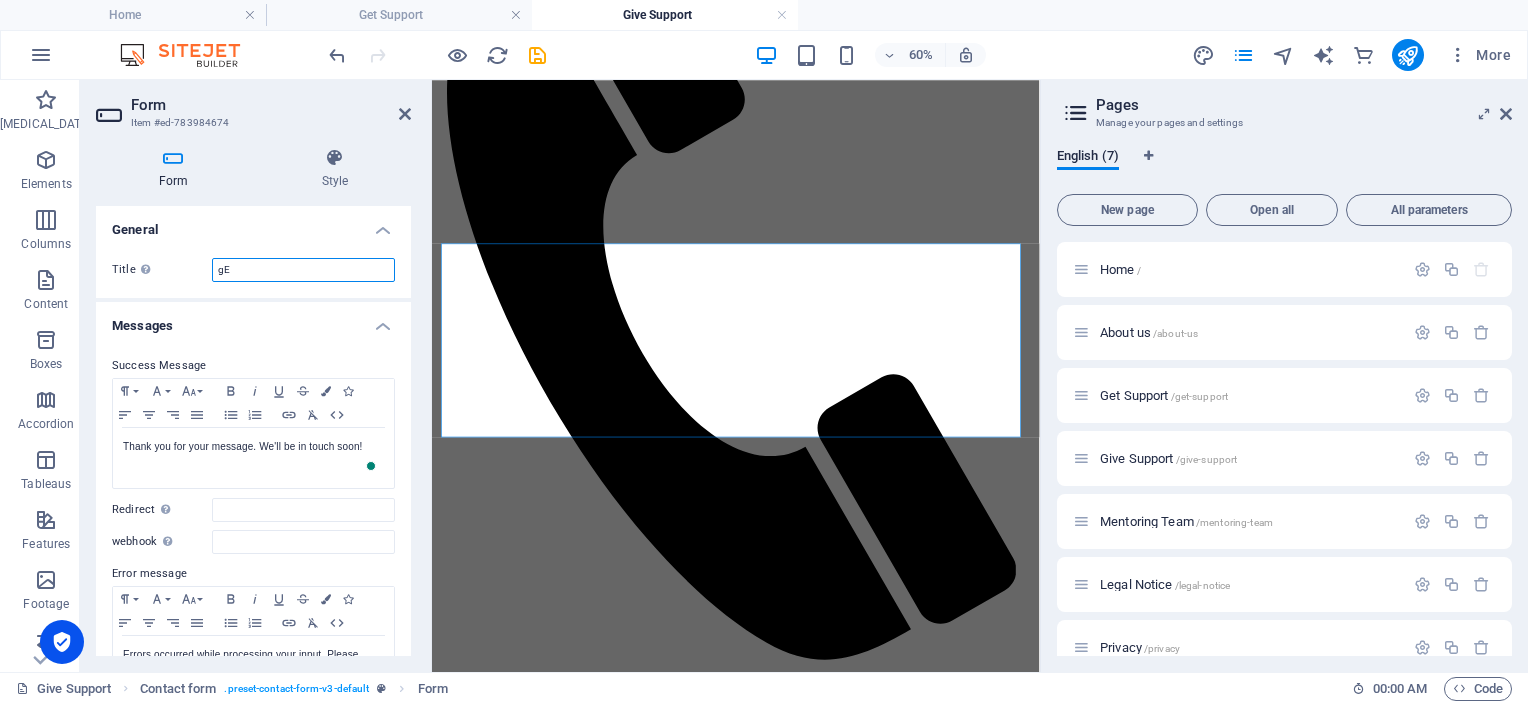 type on "g" 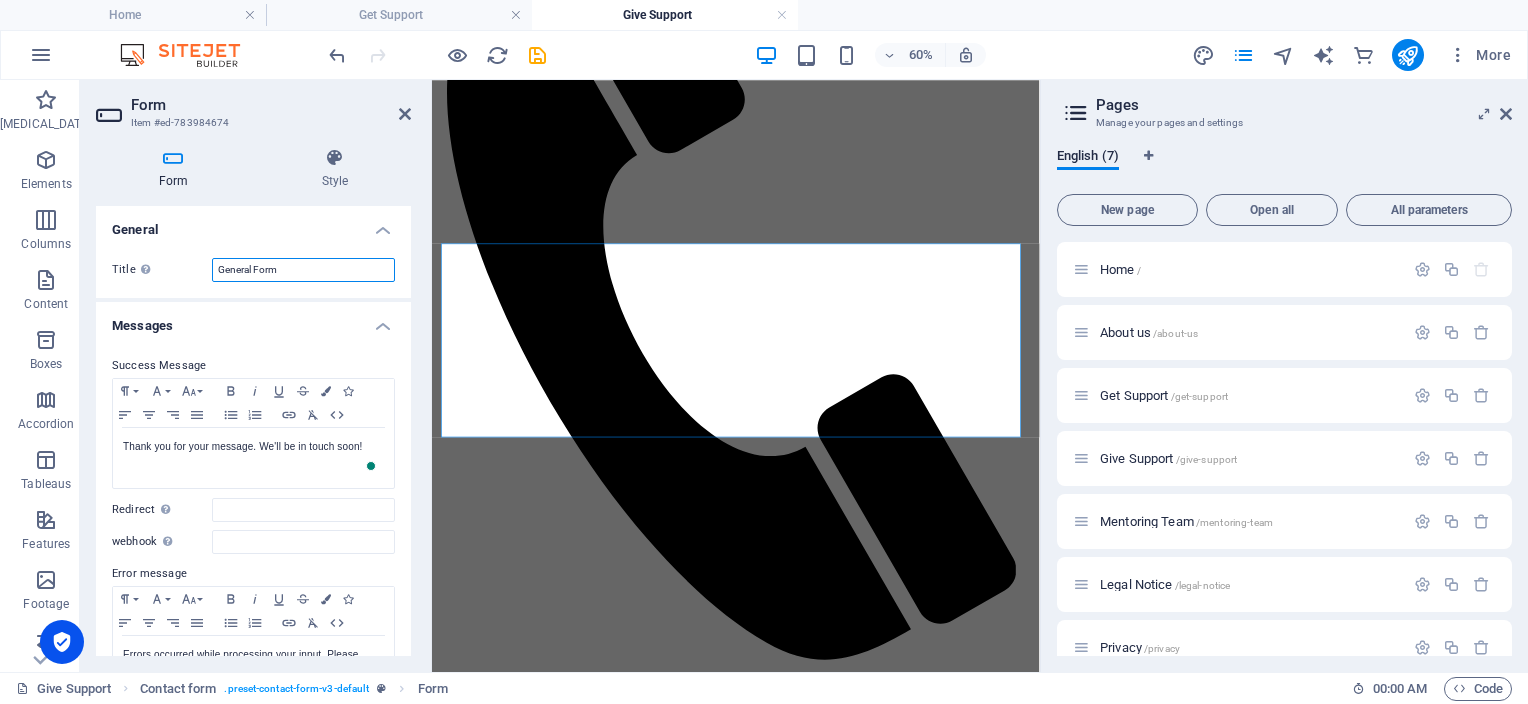 type on "General Form" 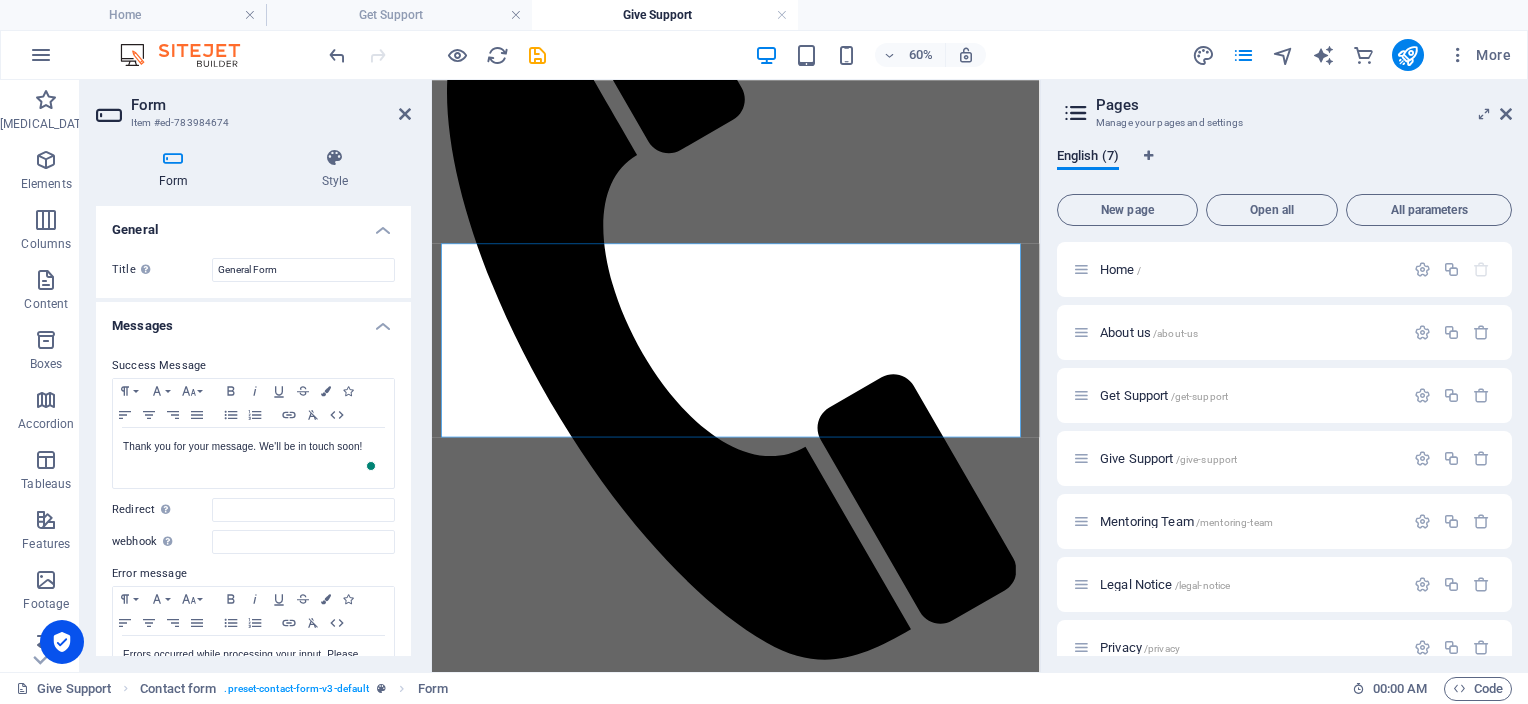 drag, startPoint x: 405, startPoint y: 304, endPoint x: 403, endPoint y: 335, distance: 31.06445 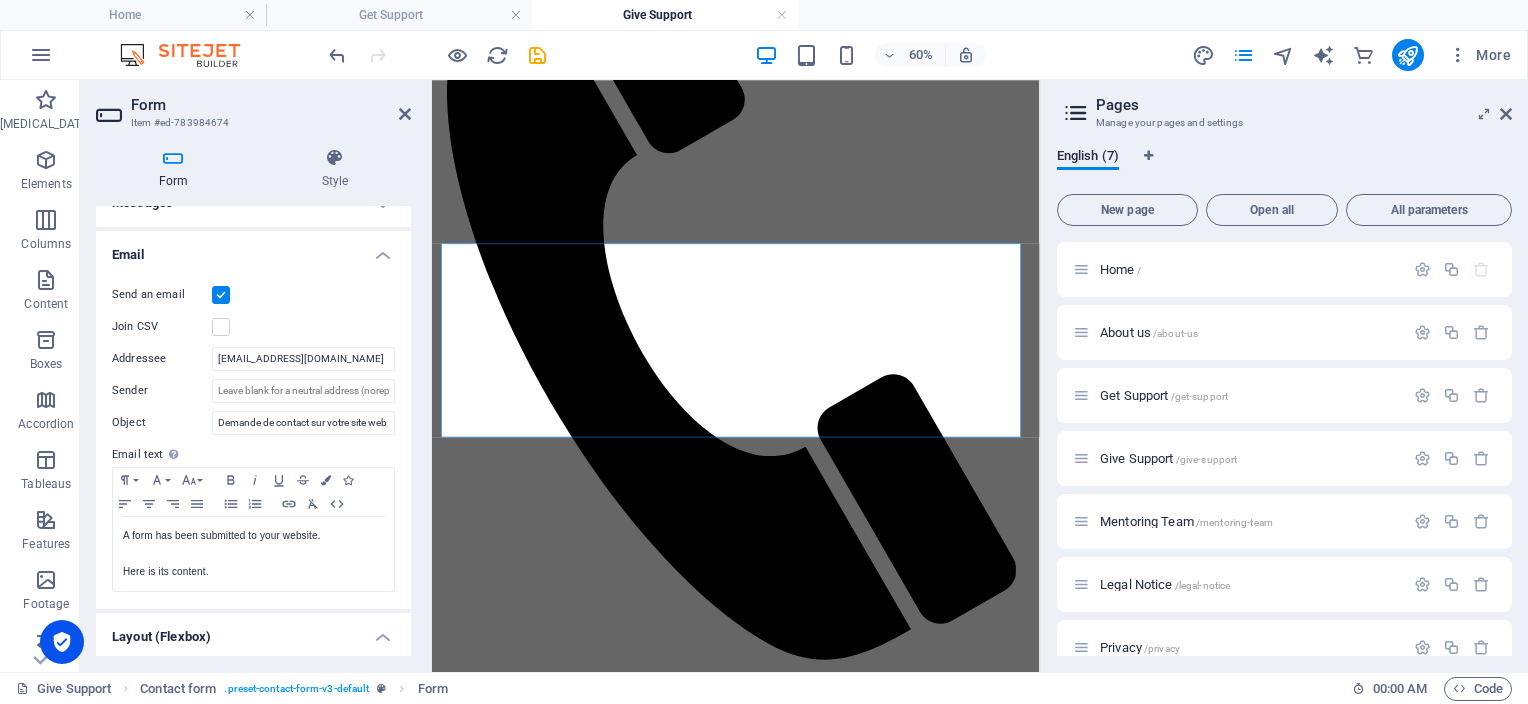 scroll, scrollTop: 129, scrollLeft: 0, axis: vertical 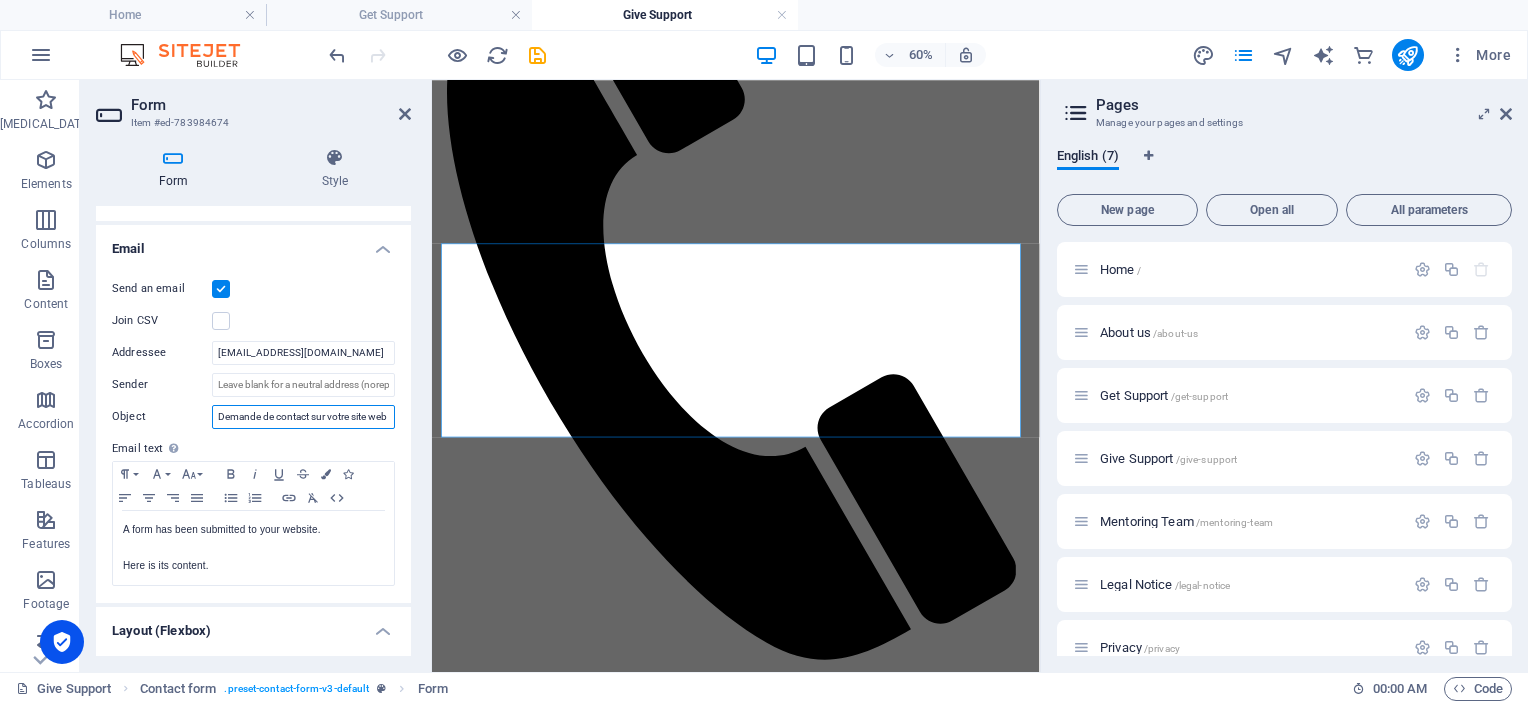 click on "Demande de contact sur votre site web" at bounding box center (303, 417) 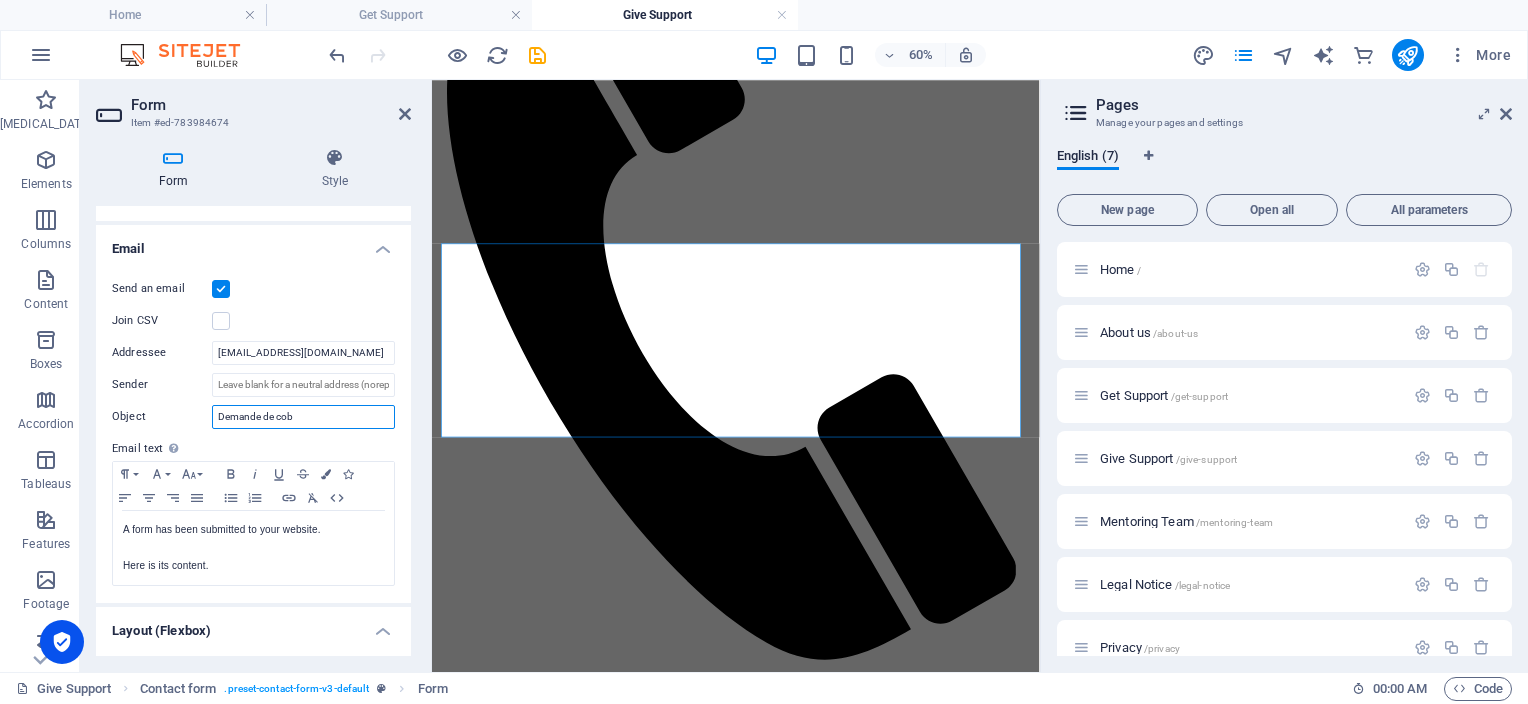 click on "Demande de cob" at bounding box center (303, 417) 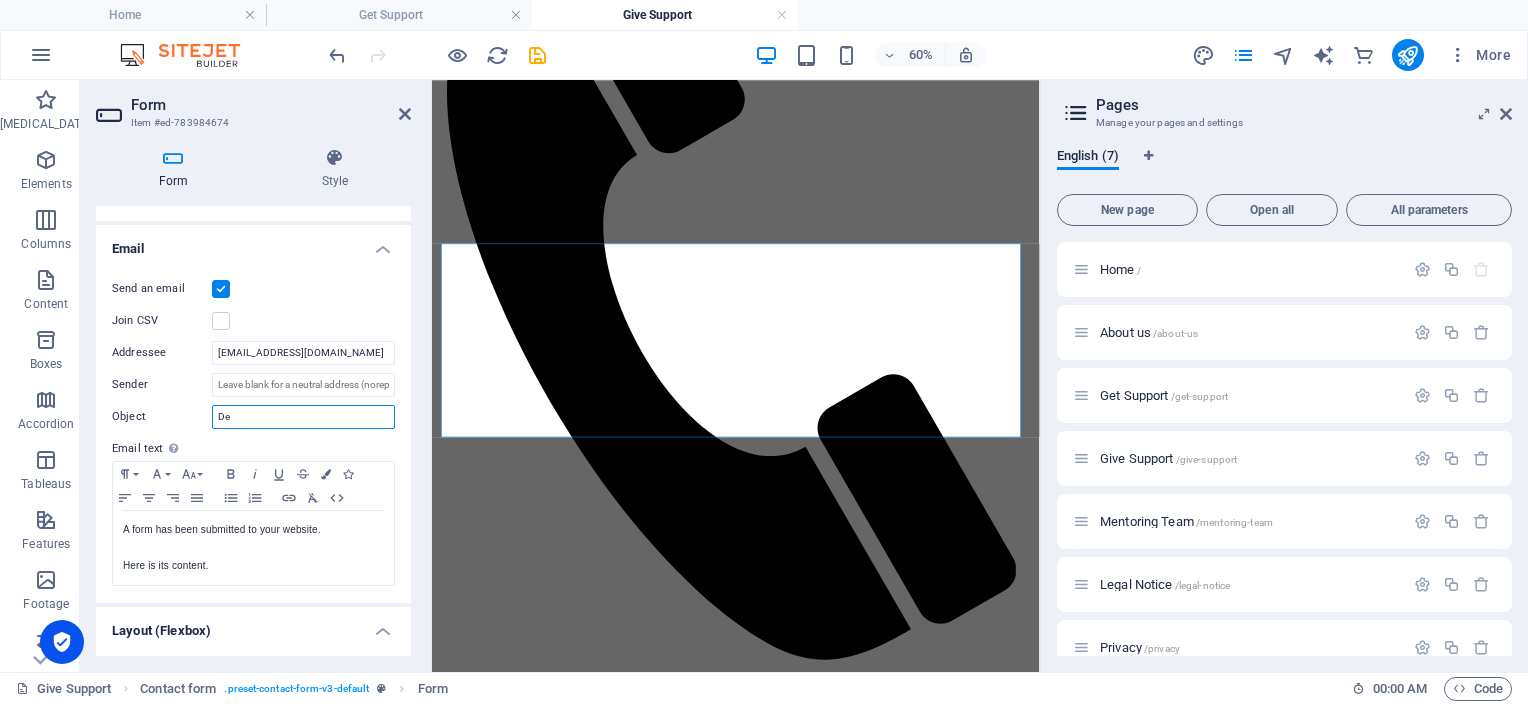 type on "D" 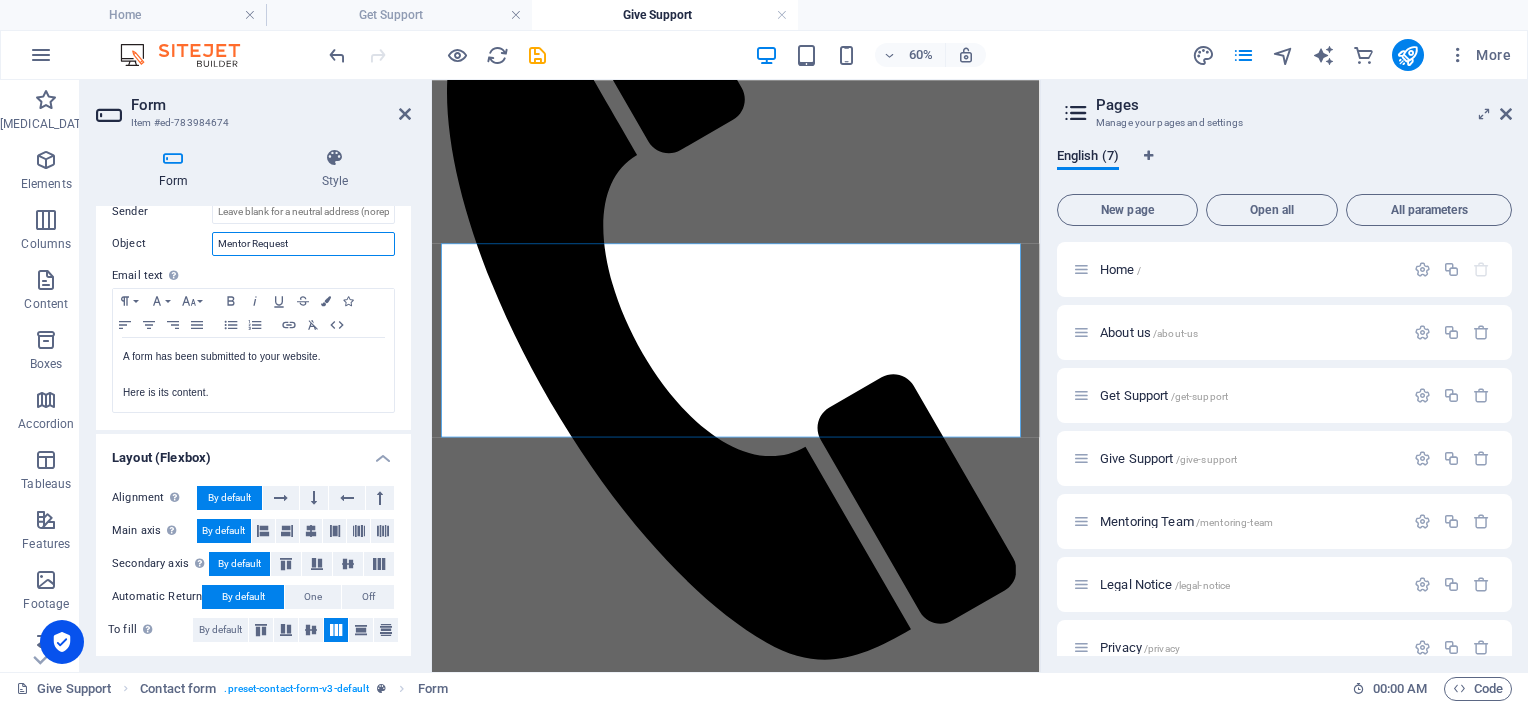 scroll, scrollTop: 304, scrollLeft: 0, axis: vertical 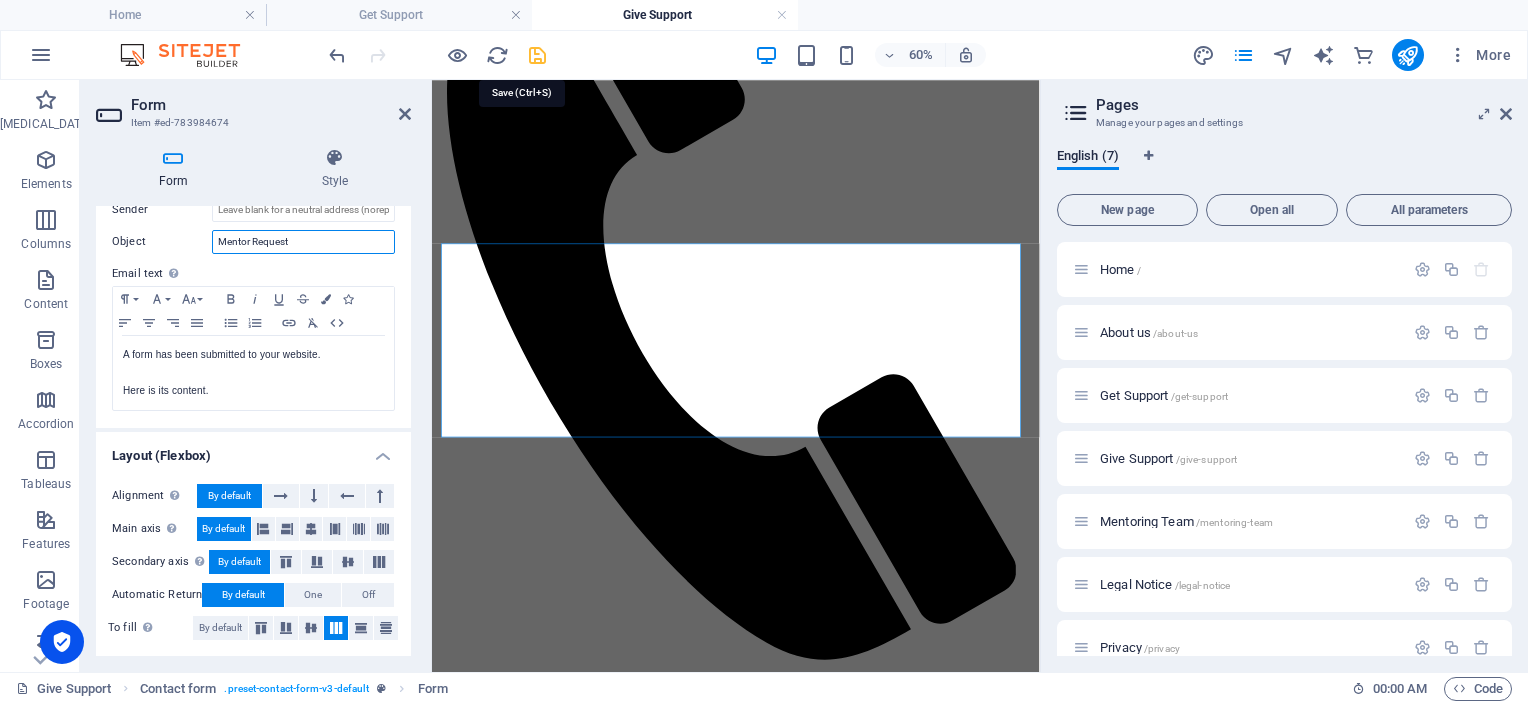 type on "Mentor Request" 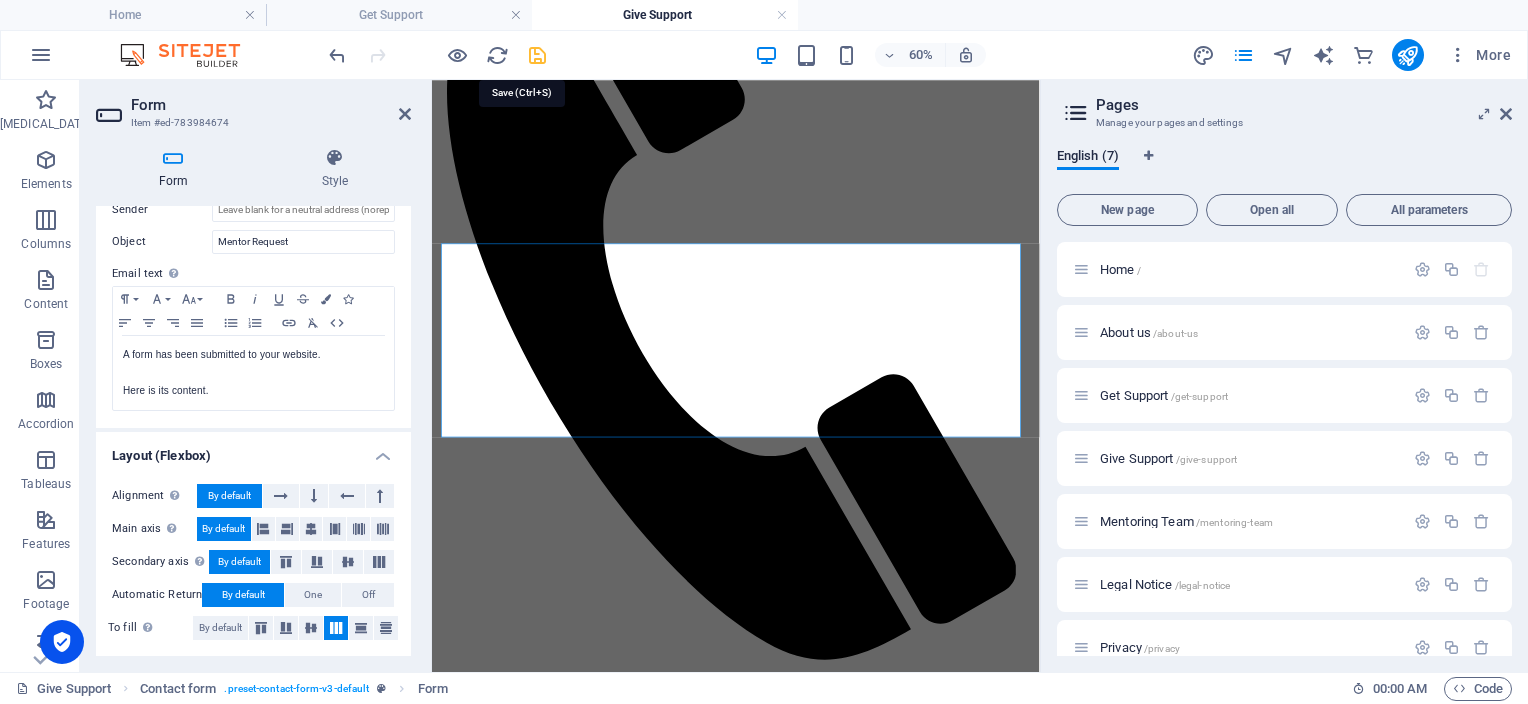click at bounding box center (537, 55) 